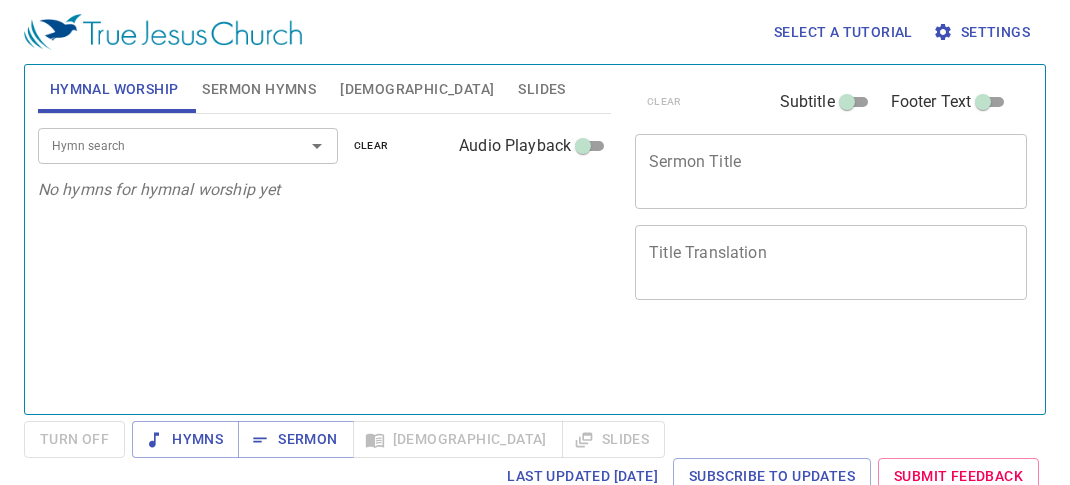 scroll, scrollTop: 0, scrollLeft: 0, axis: both 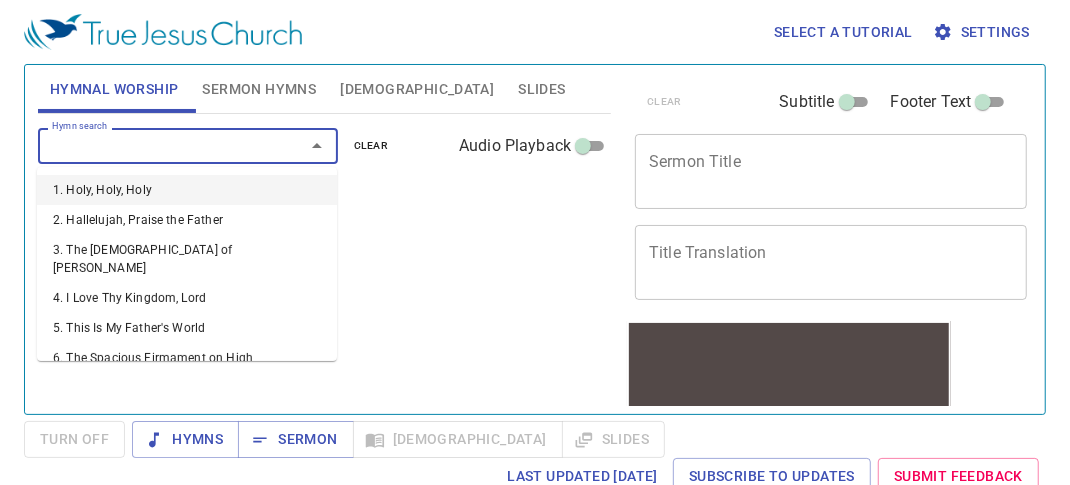 click on "Hymn search" at bounding box center (158, 145) 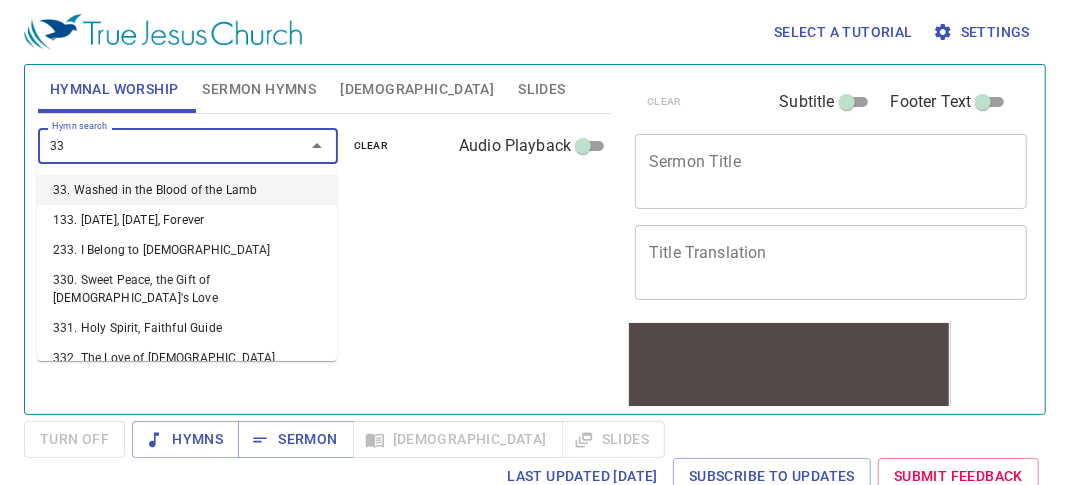 type on "332" 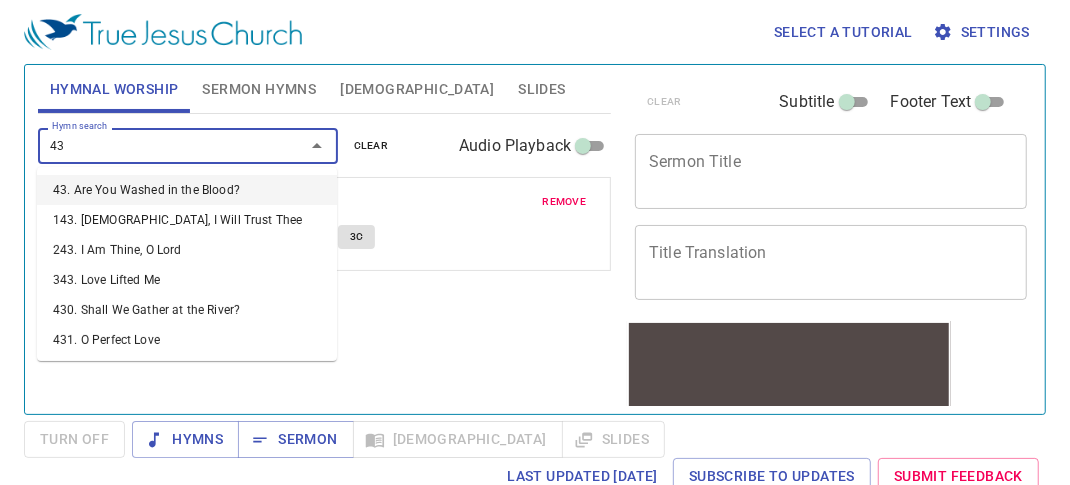 type on "439" 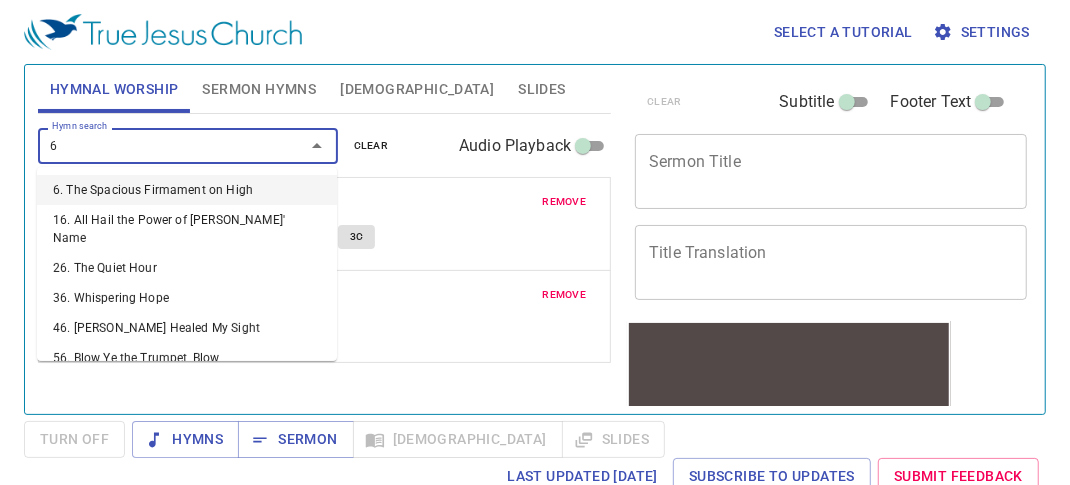 type on "64" 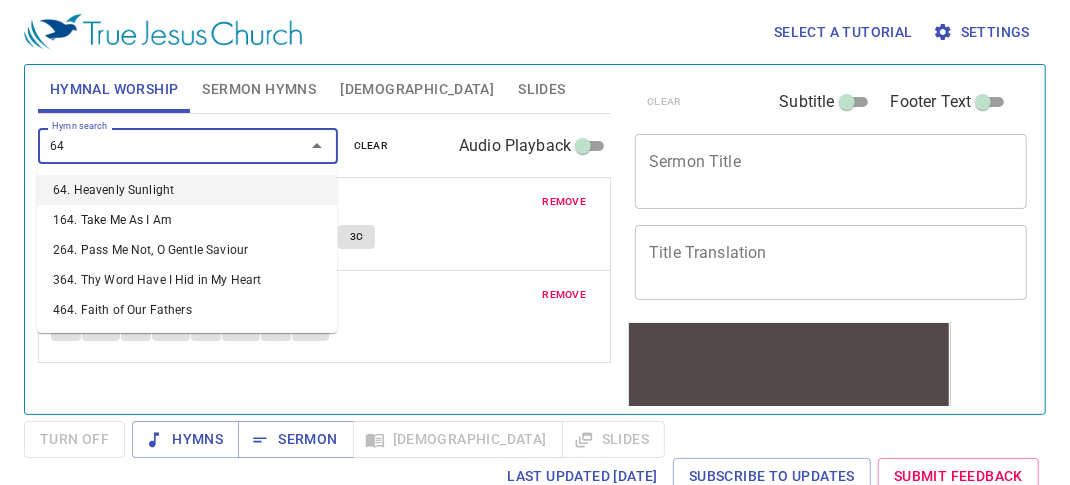 type 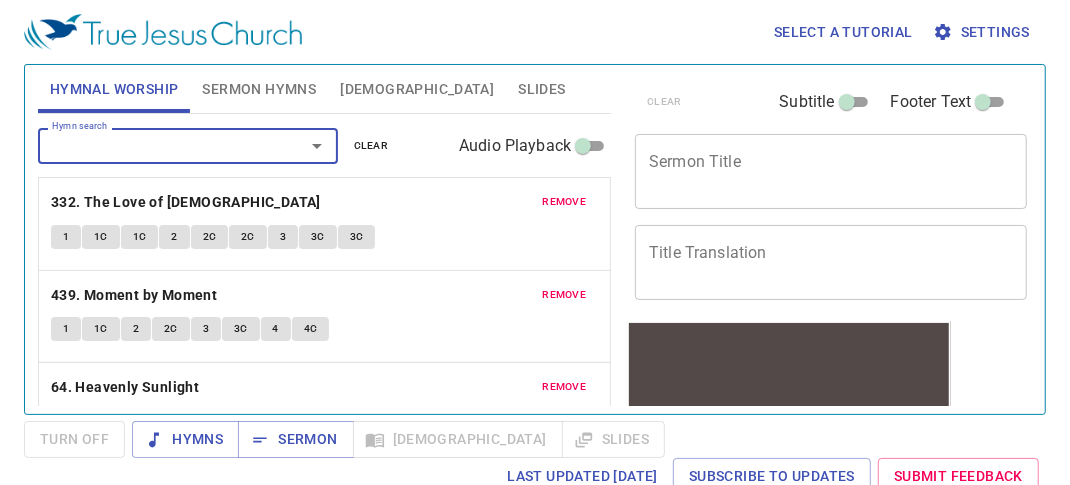 click on "Sermon Title" at bounding box center (831, 171) 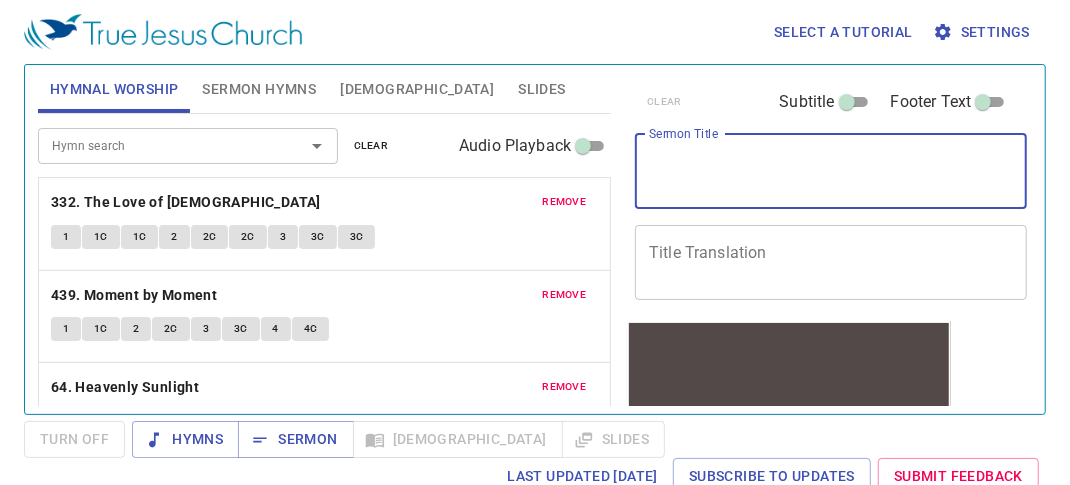 click on "Sermon Title" at bounding box center [831, 171] 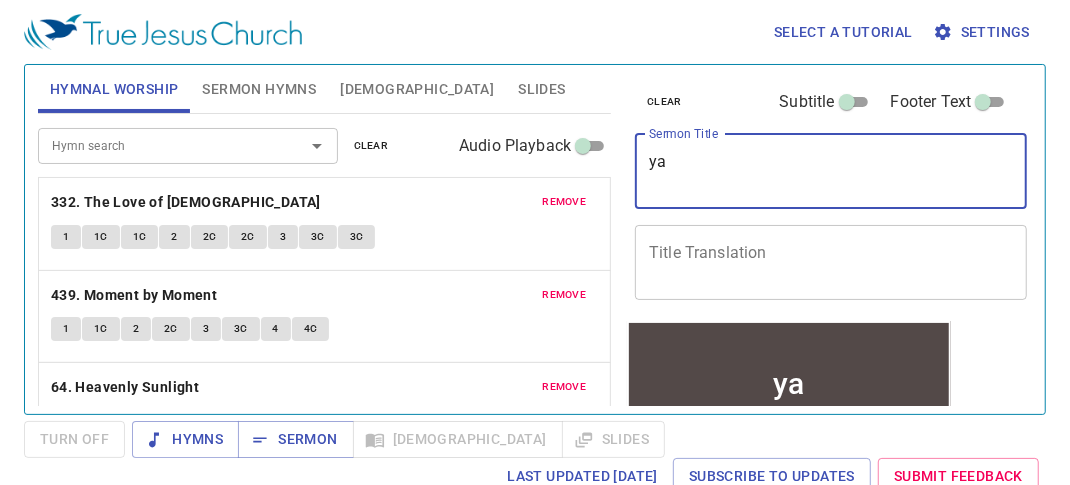 type on "y" 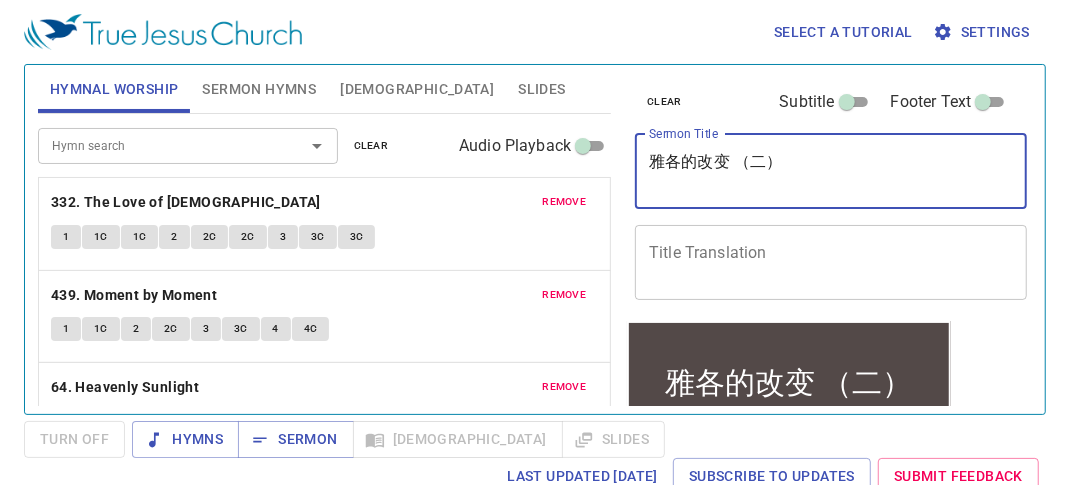 type on "雅各的改变 （二）" 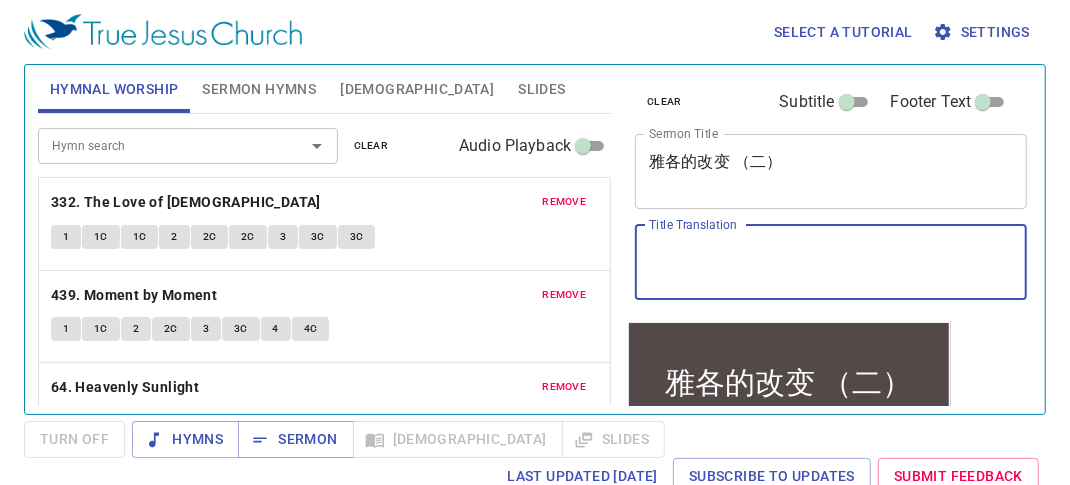click on "Title Translation" at bounding box center [831, 262] 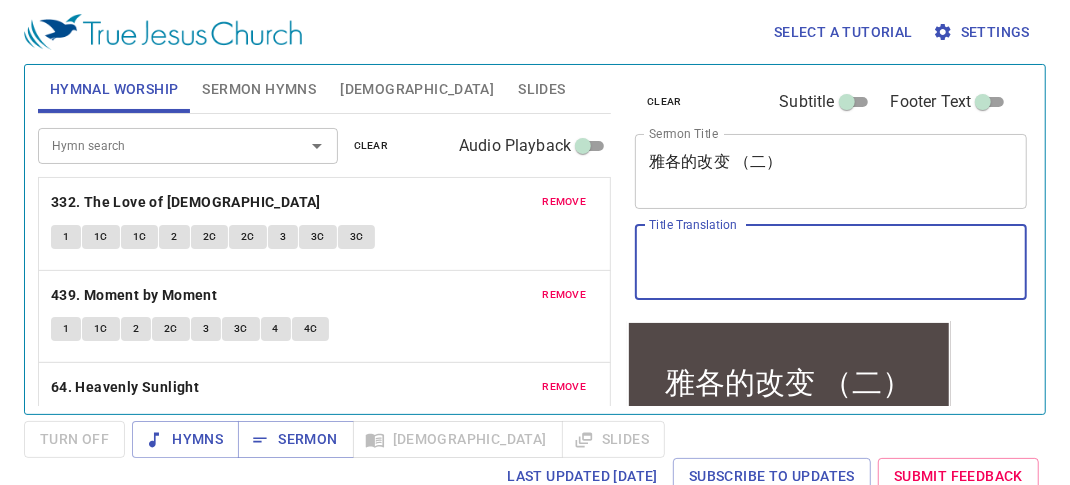 type on "T" 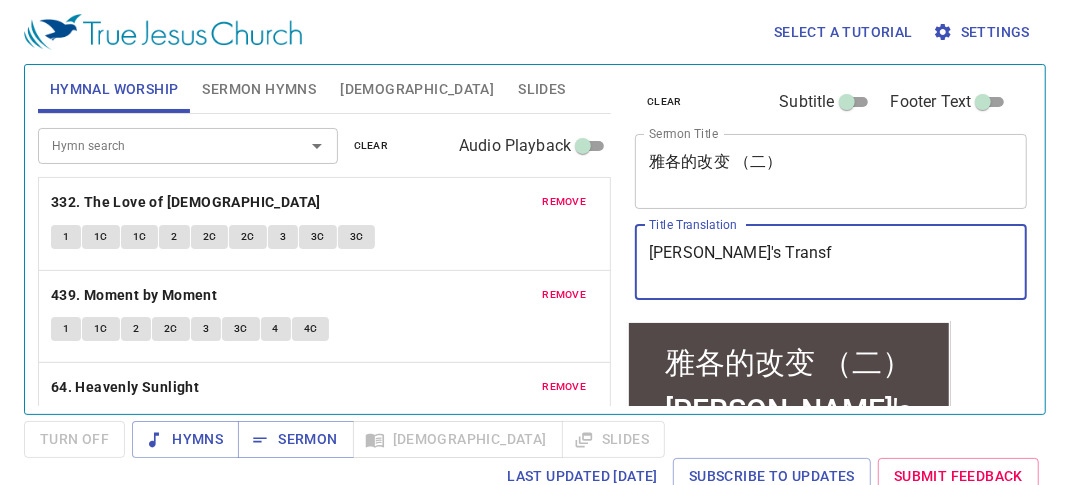 type on "Jacob's Transfo" 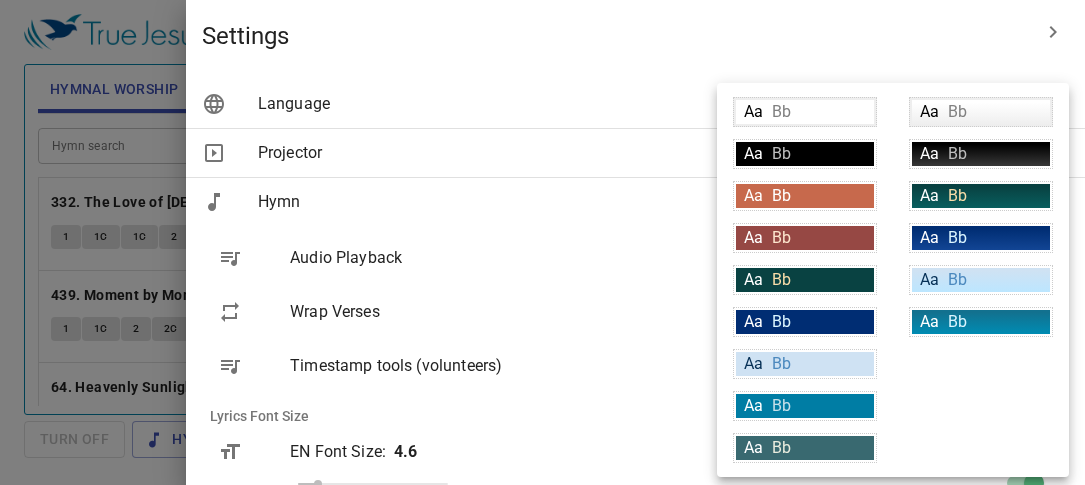 scroll, scrollTop: 0, scrollLeft: 0, axis: both 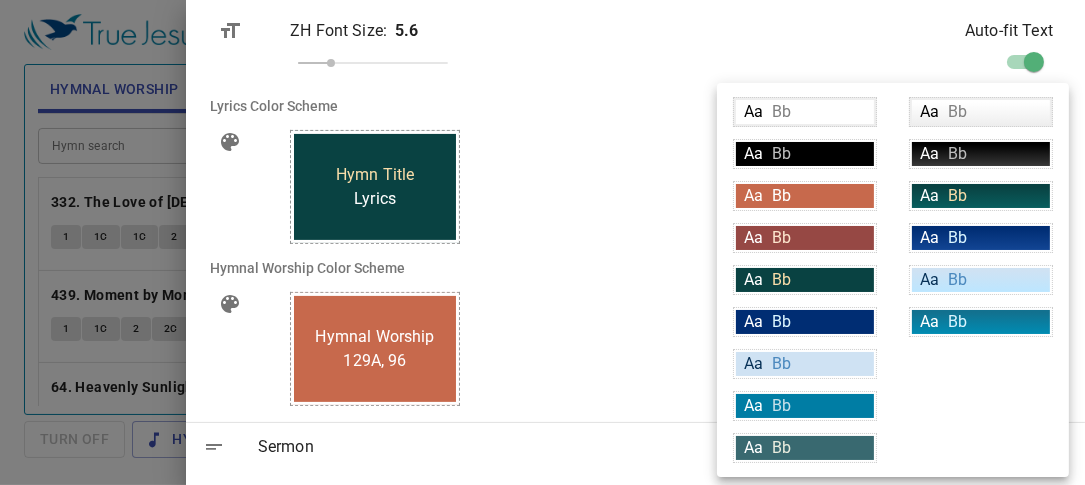 click on "Aa    Bb" at bounding box center (981, 238) 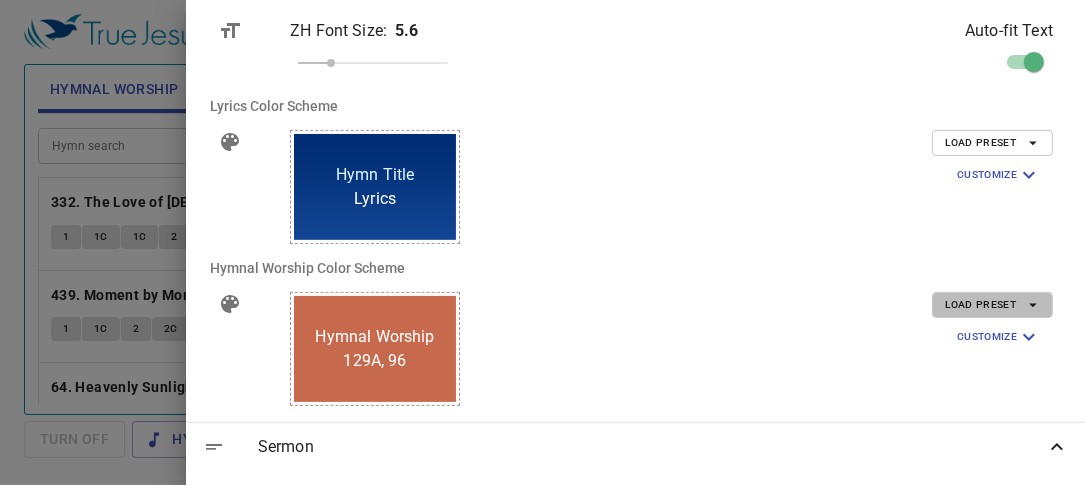 click 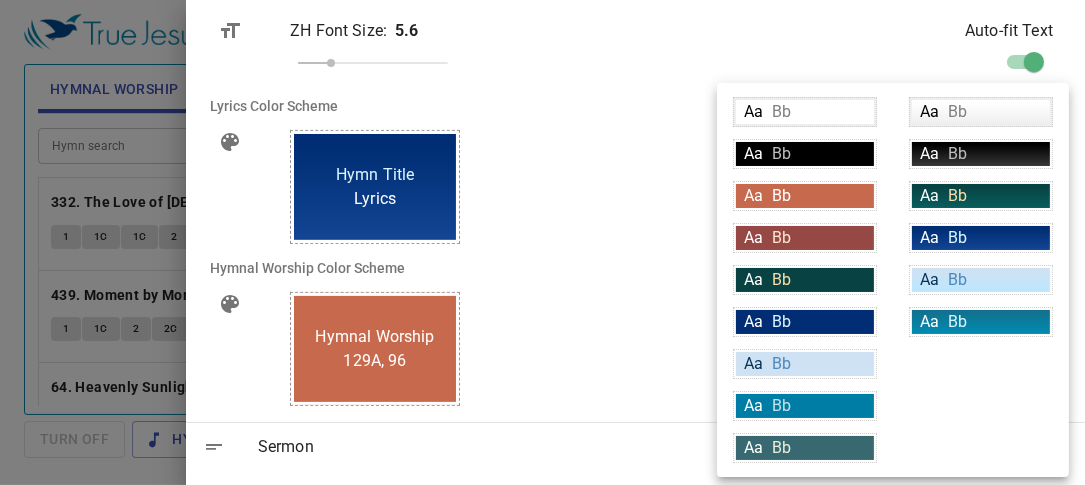 click on "Aa    Bb" at bounding box center [981, 238] 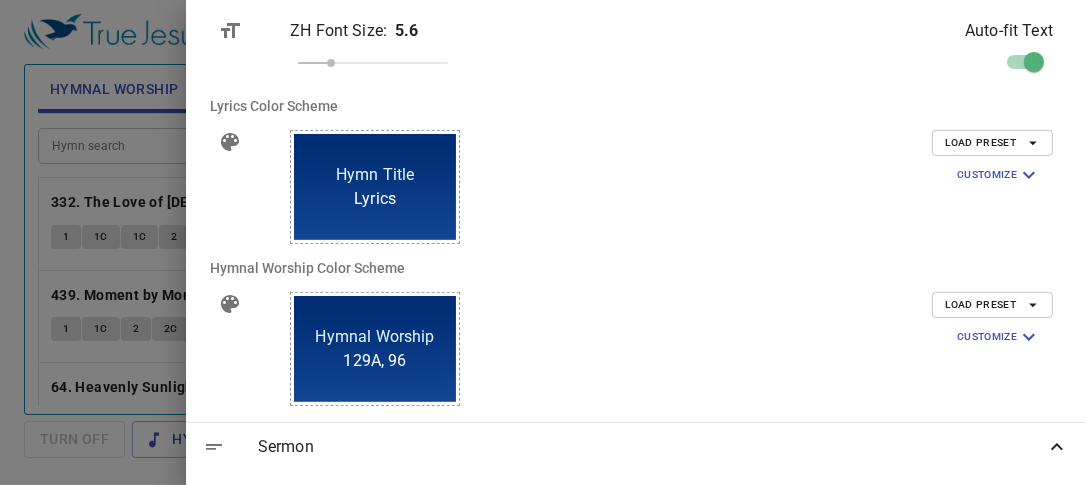 click on "Load Preset Customize Background linear-gradient(180deg, rgba(0,45,115,1) 10%, rgba(18,69,148,1) 100%) Text Color (Primary) #ffffff Text Color (Secondary) #daf5ff Border Color #ffffff" at bounding box center (888, 349) 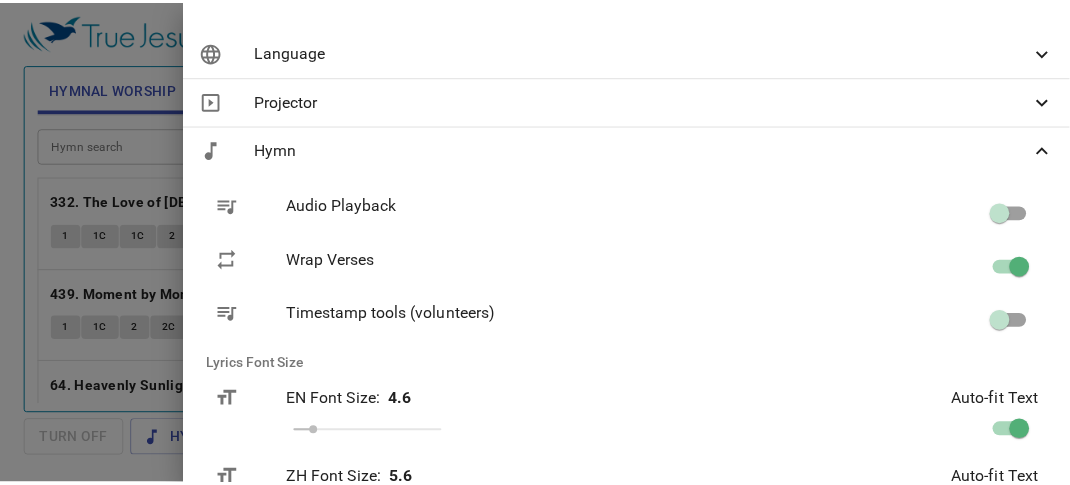 scroll, scrollTop: 0, scrollLeft: 0, axis: both 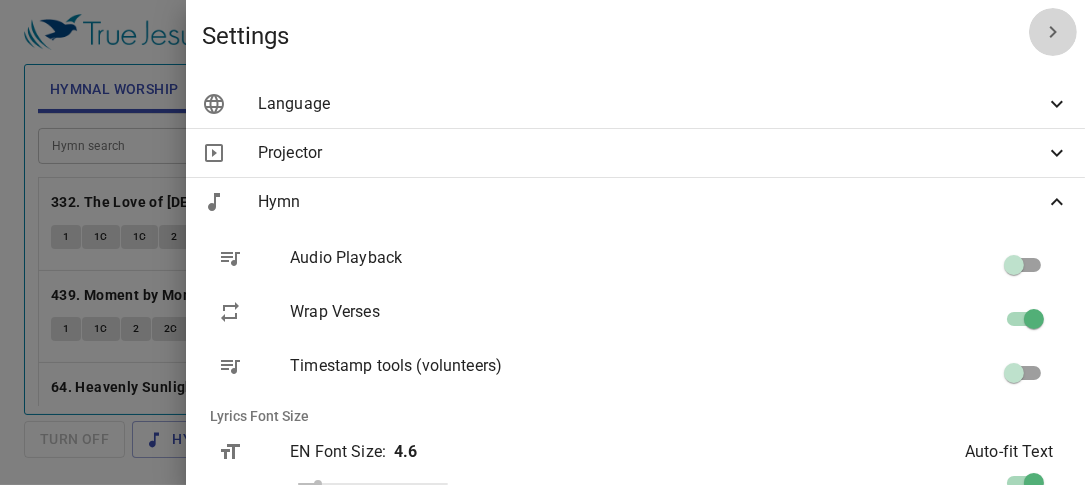 click 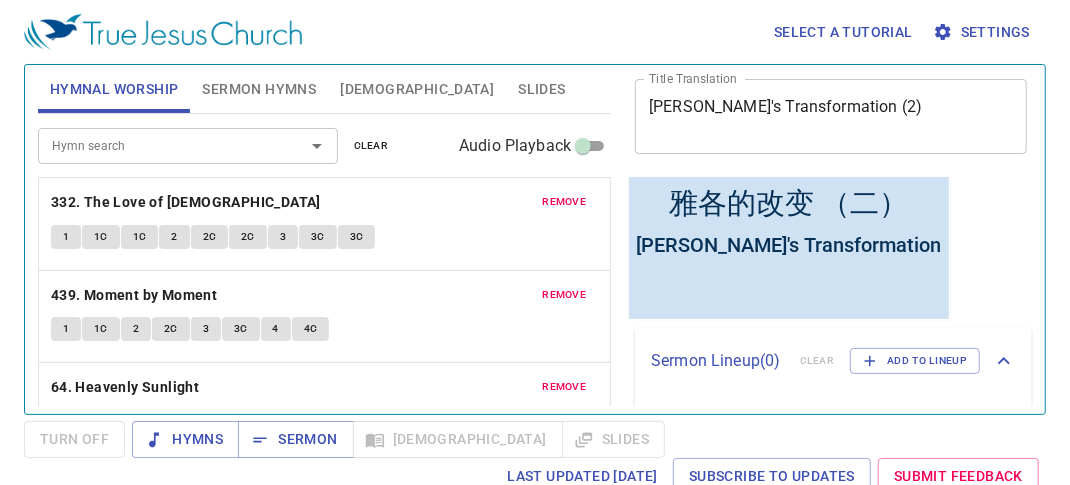 scroll, scrollTop: 118, scrollLeft: 0, axis: vertical 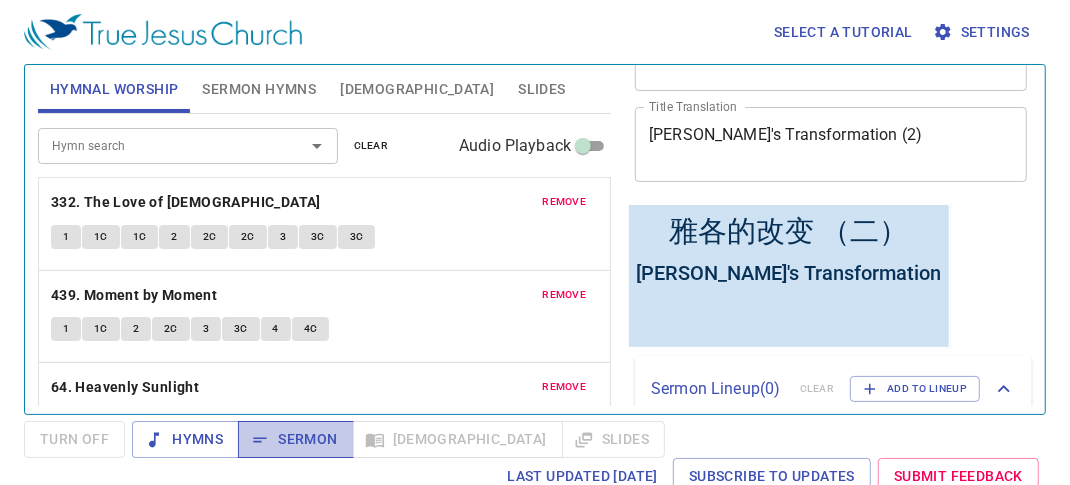 click on "Sermon" at bounding box center (295, 439) 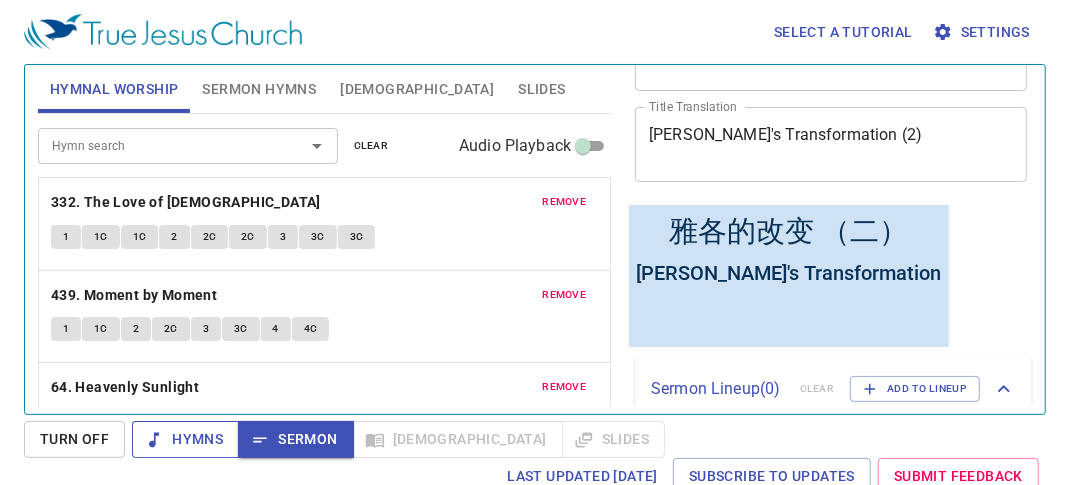 click on "Hymns" at bounding box center [185, 439] 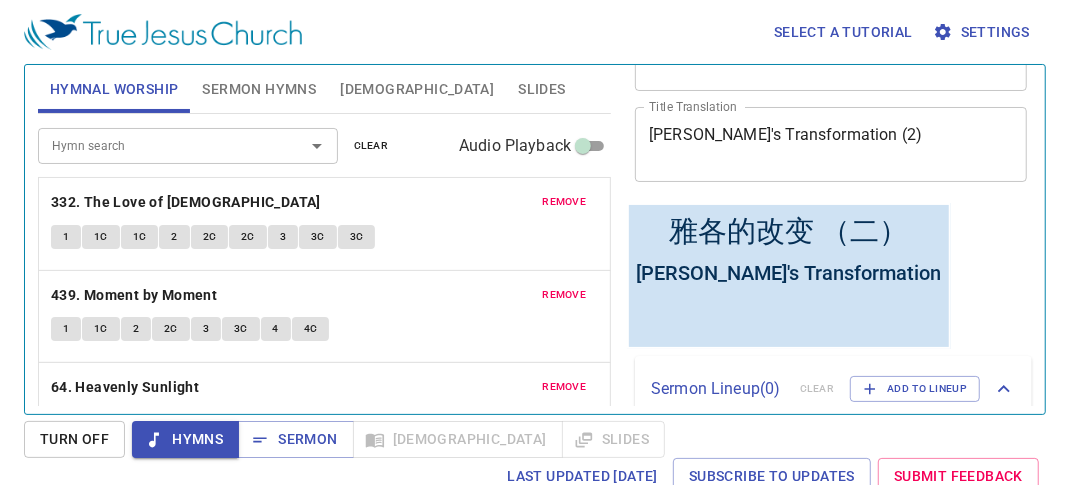 click on "Sermon Hymns" at bounding box center [259, 89] 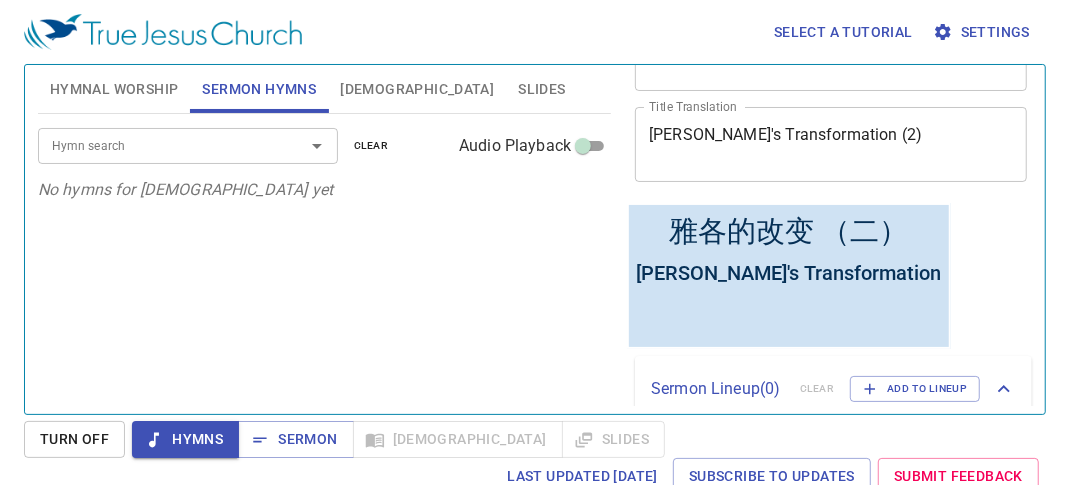 click on "Hymn search" at bounding box center [158, 145] 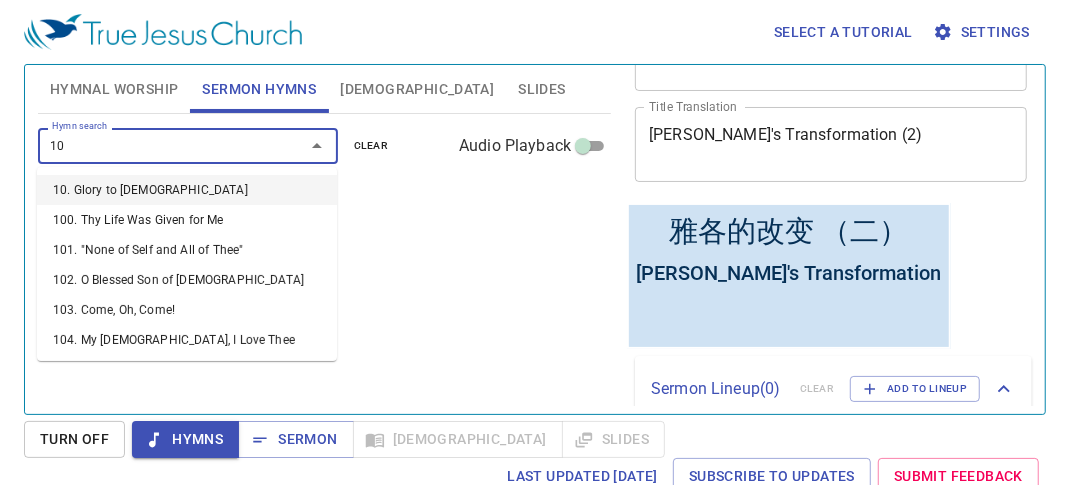 type on "101" 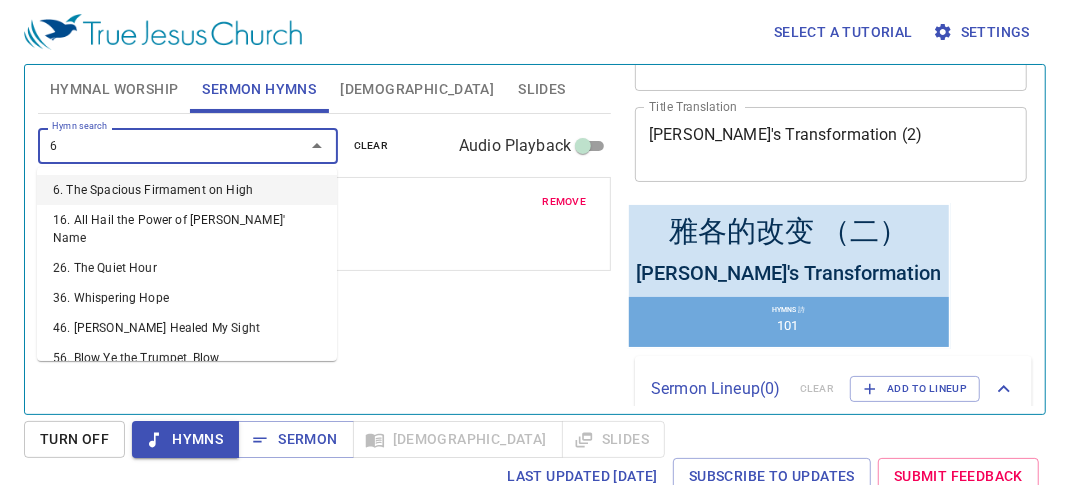 type on "63" 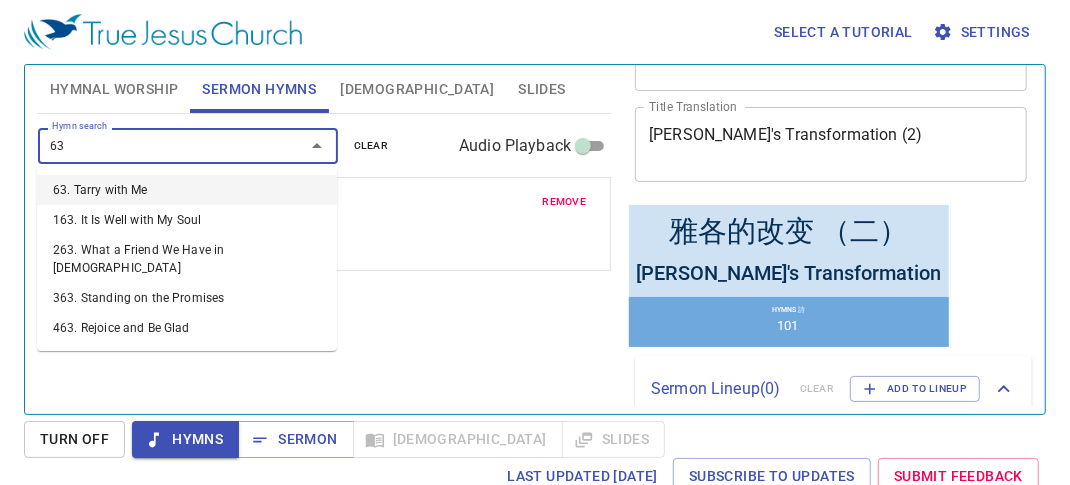 type 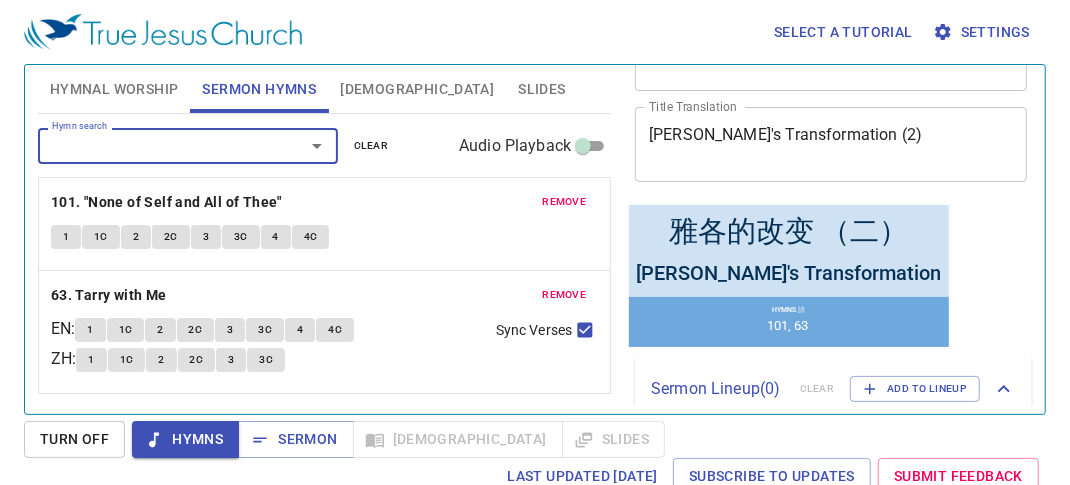 click on "Turn Off" at bounding box center (74, 439) 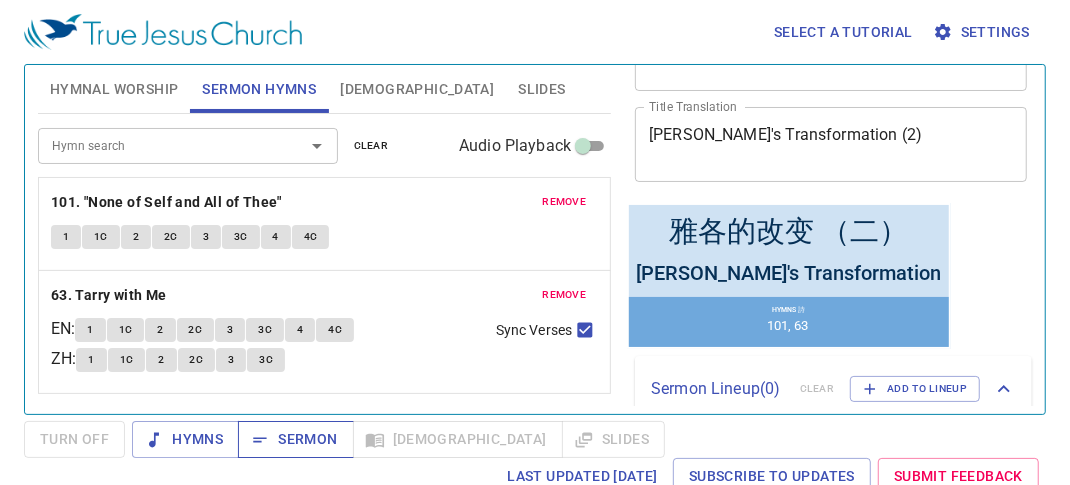 click on "Sermon" at bounding box center (295, 439) 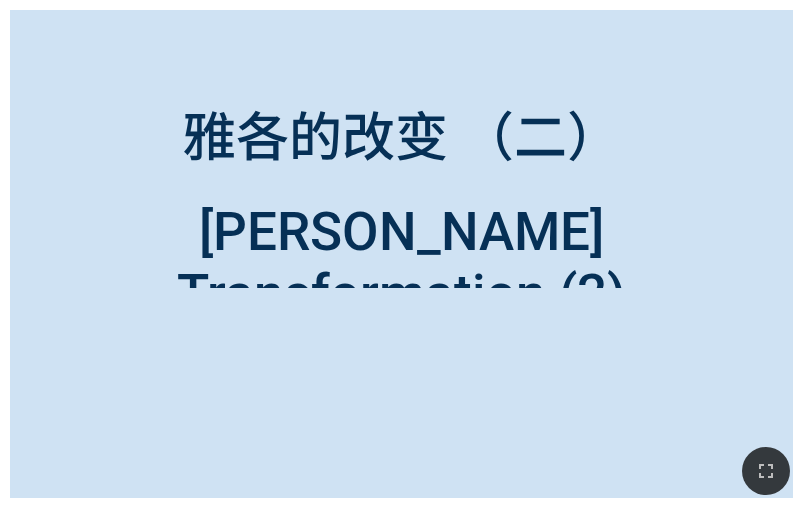 scroll, scrollTop: 0, scrollLeft: 0, axis: both 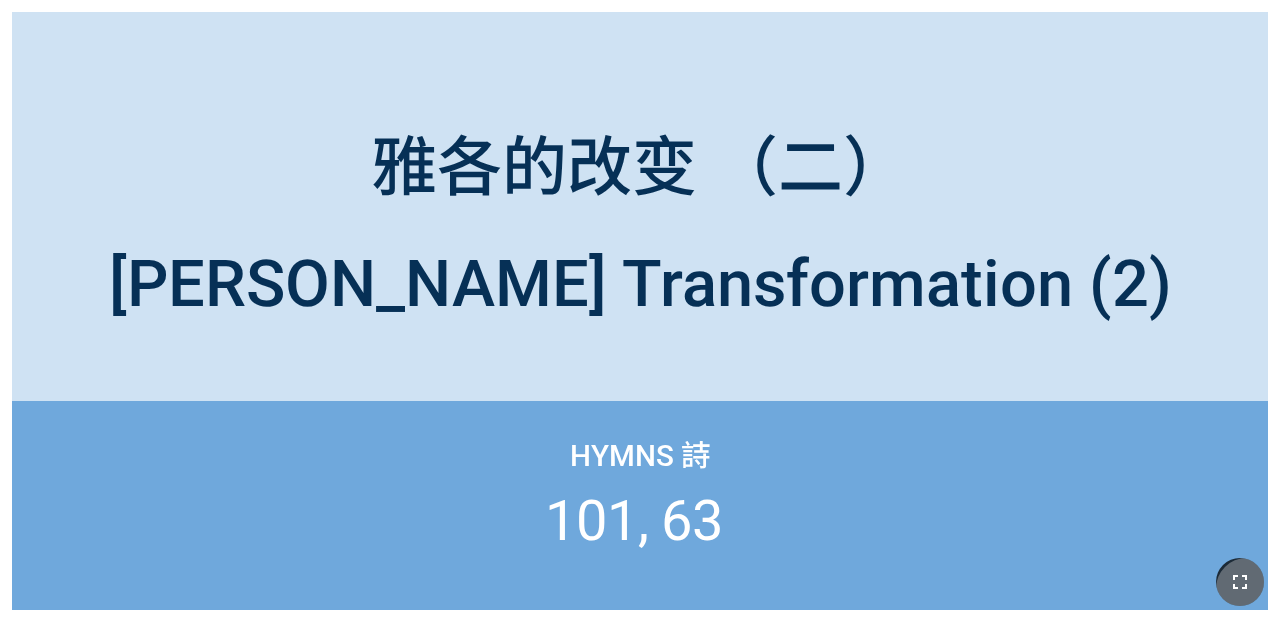 click 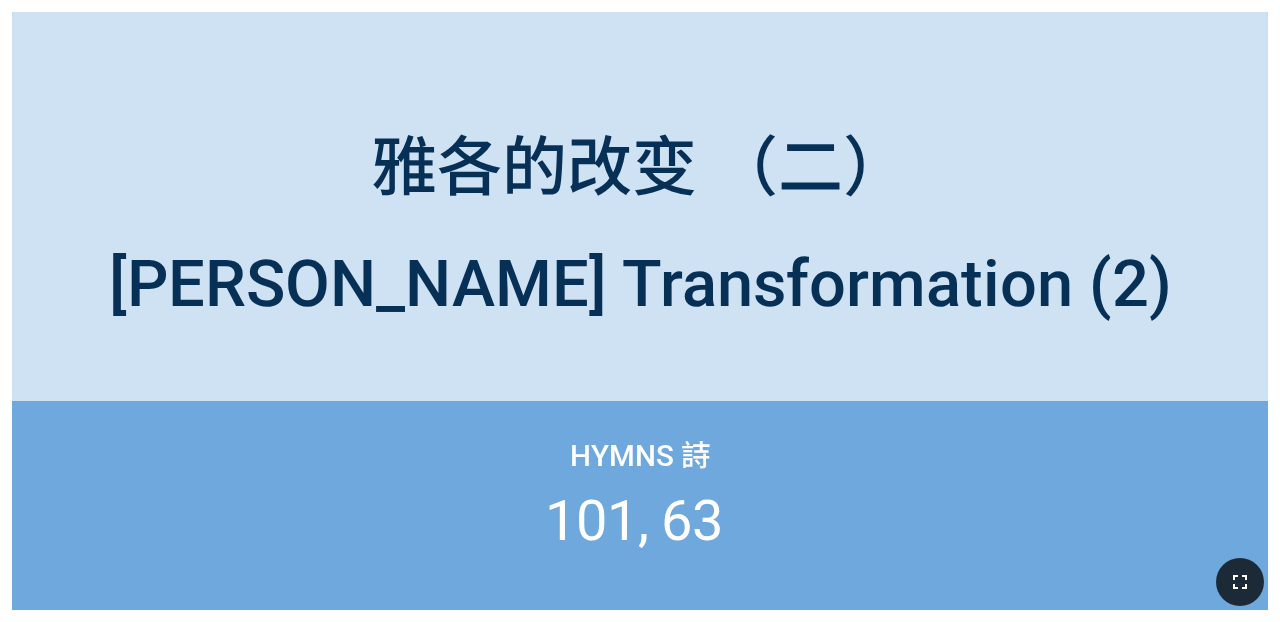 click 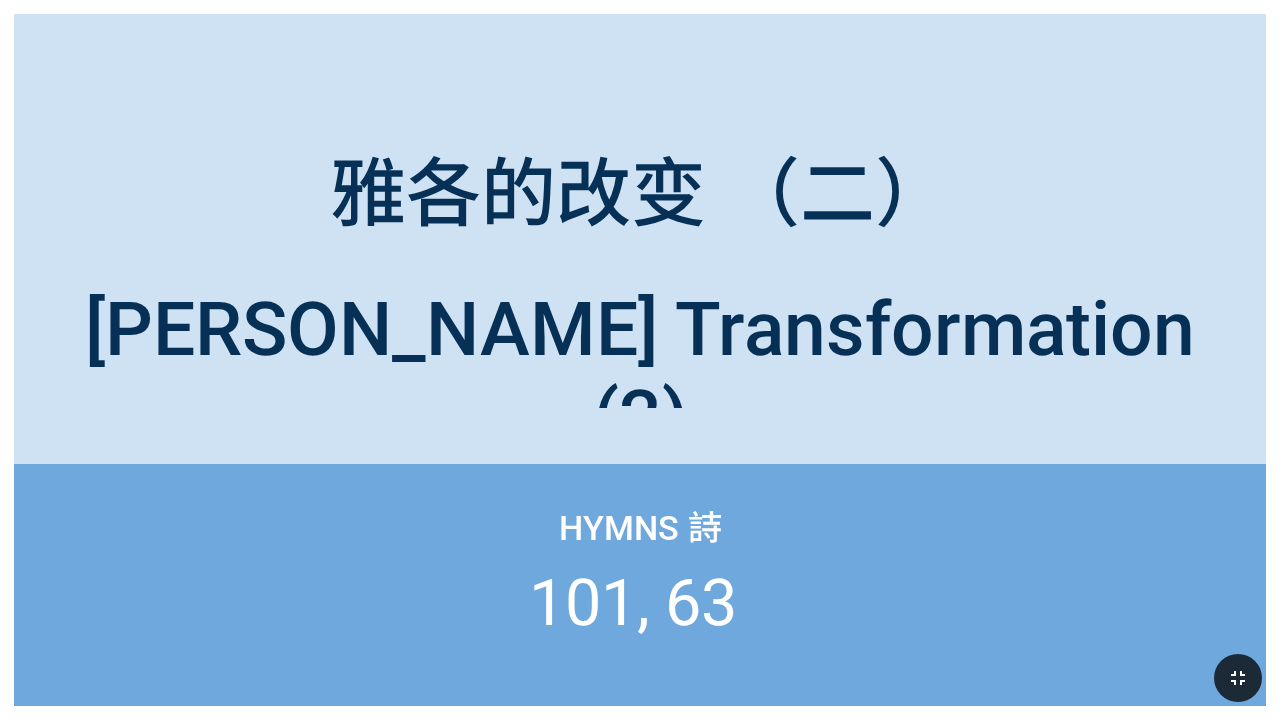 click 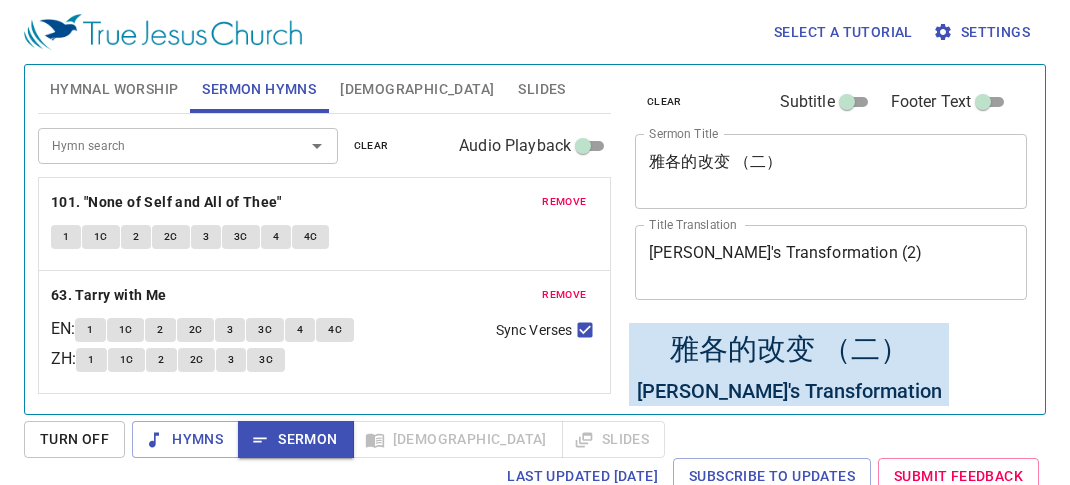 scroll, scrollTop: 0, scrollLeft: 0, axis: both 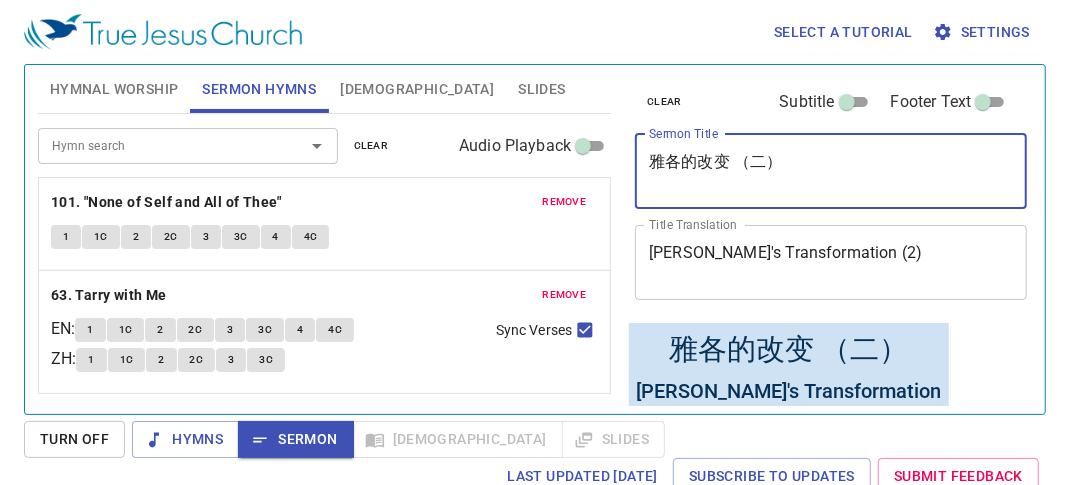 drag, startPoint x: 774, startPoint y: 163, endPoint x: 645, endPoint y: 192, distance: 132.21951 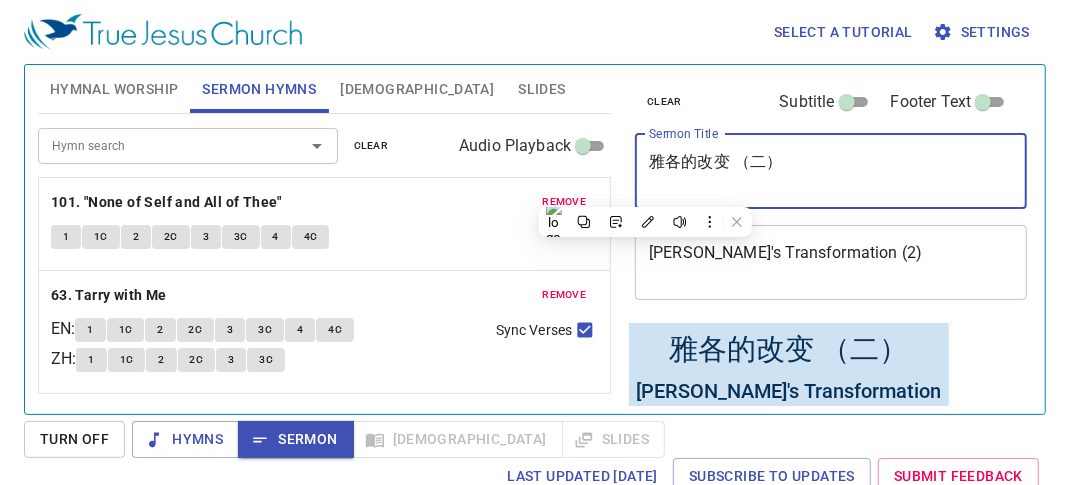 click on "雅各的改变 （二）" at bounding box center [831, 171] 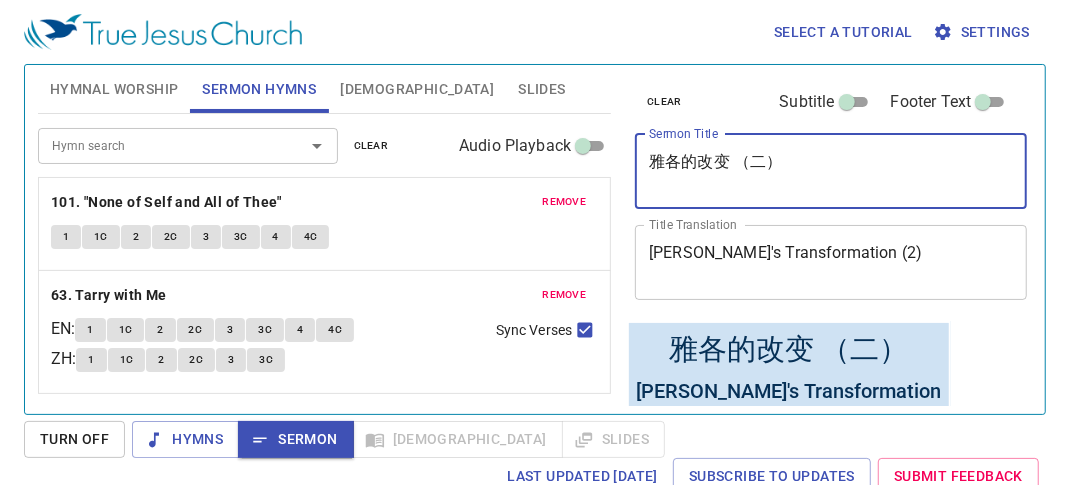 click on "雅各的改变 （二）" at bounding box center (831, 171) 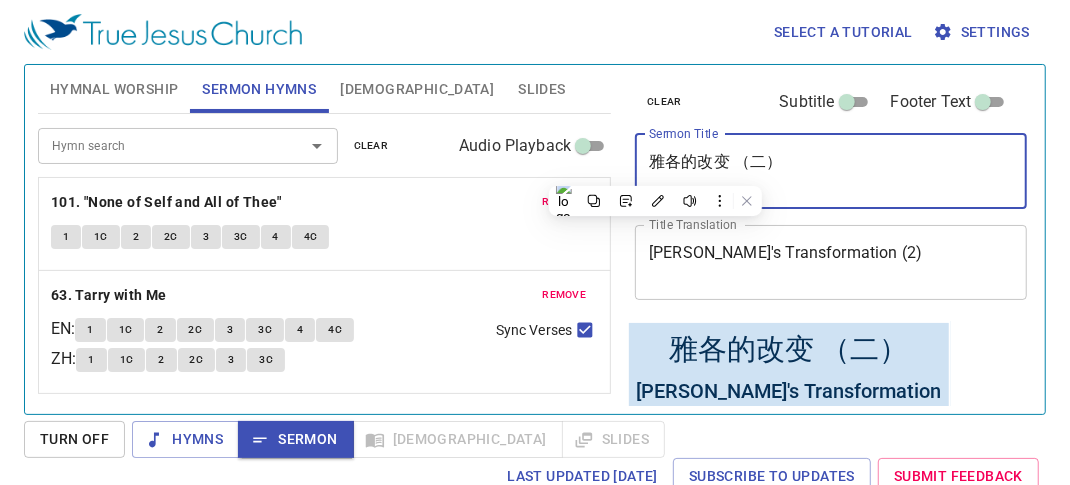 paste on "變" 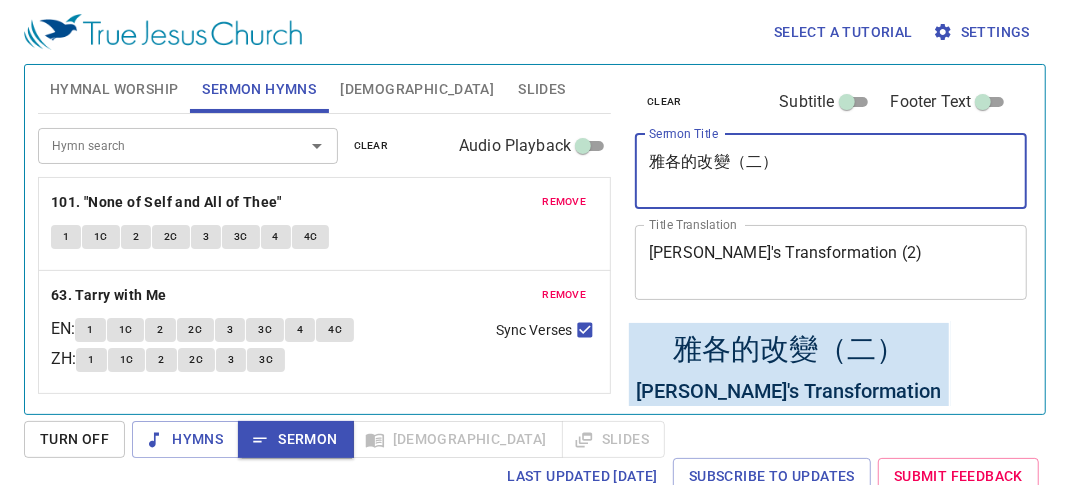 scroll, scrollTop: 100, scrollLeft: 0, axis: vertical 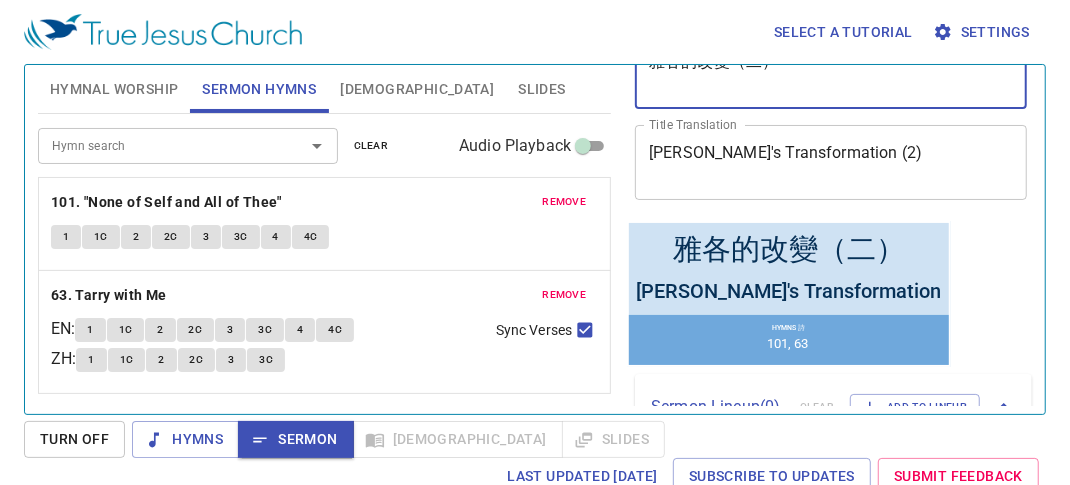 type on "雅各的改變（二）" 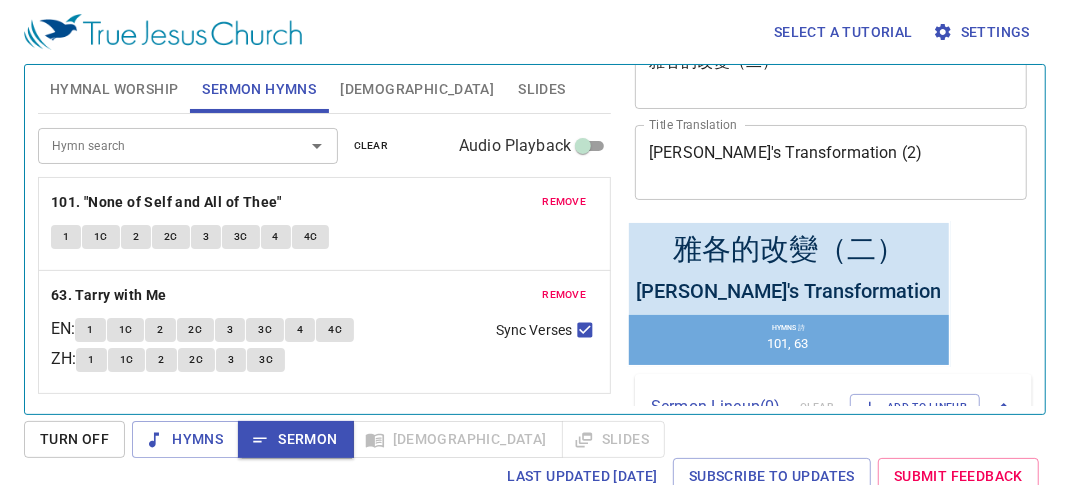 click on "Turn Off" at bounding box center [74, 439] 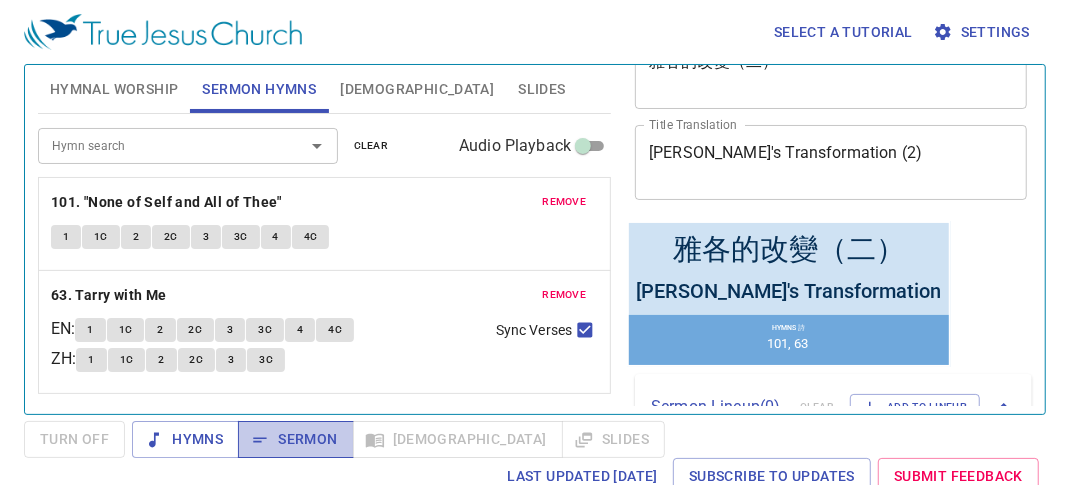 click on "Sermon" at bounding box center (295, 439) 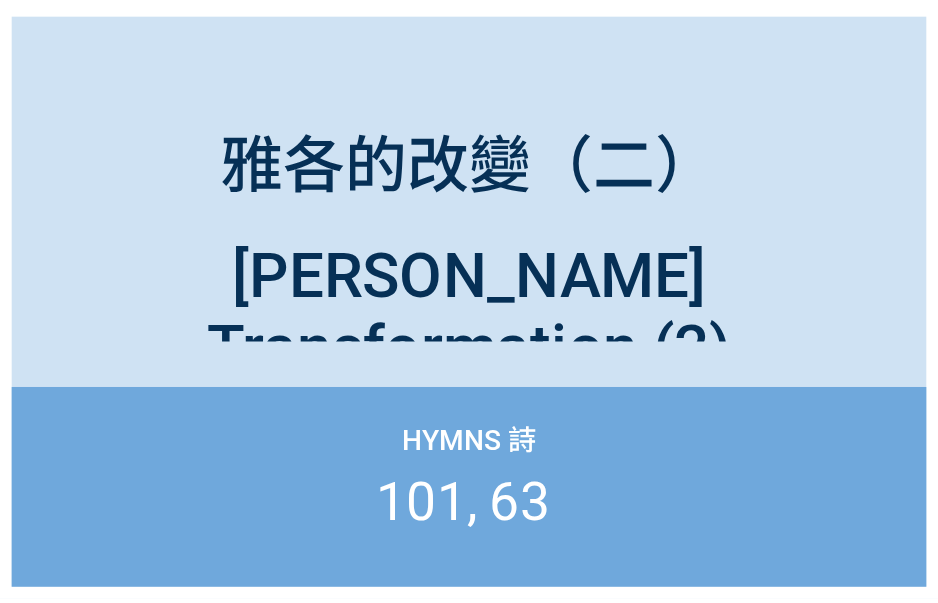 scroll, scrollTop: 0, scrollLeft: 0, axis: both 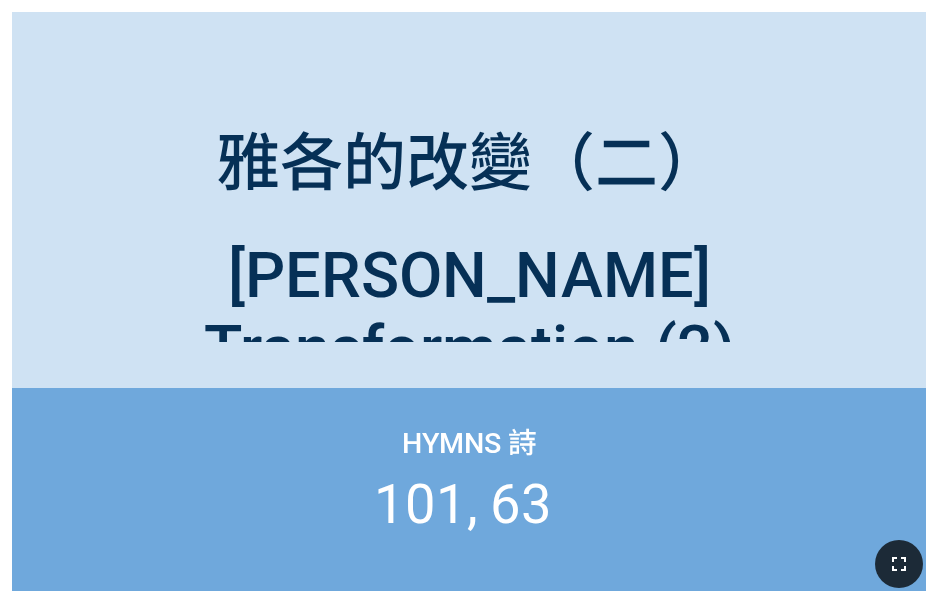 click 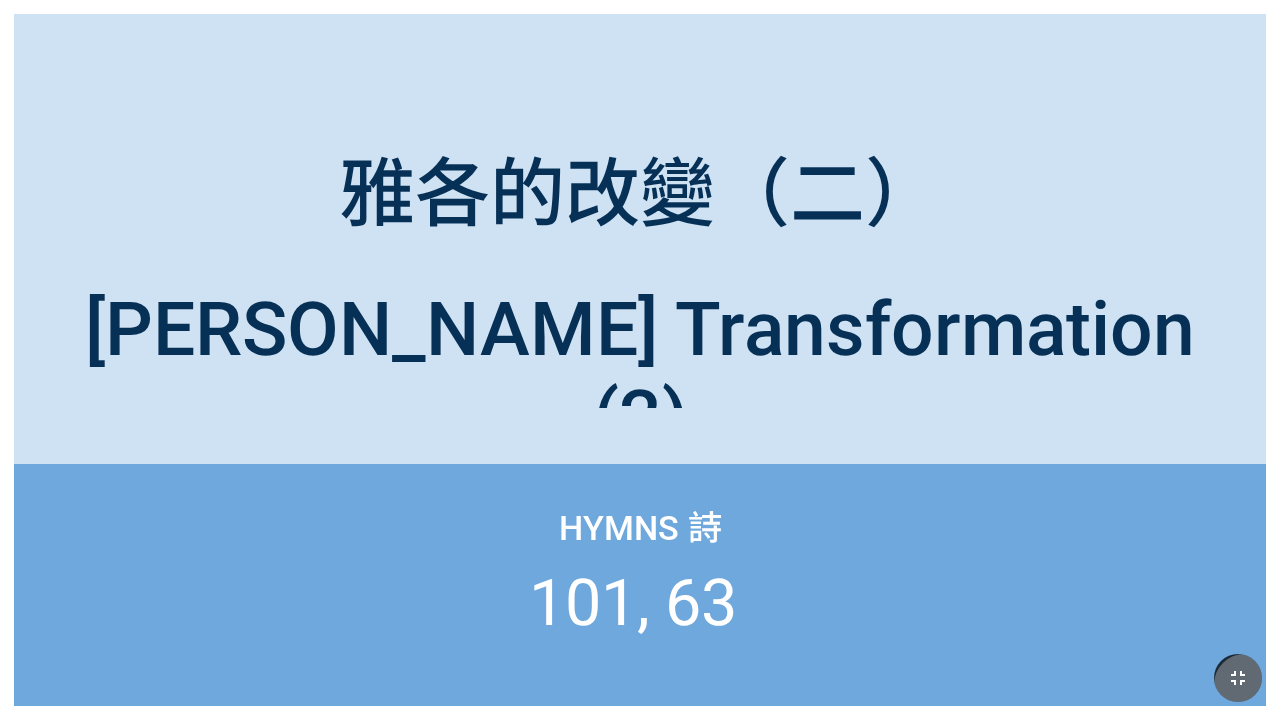 click 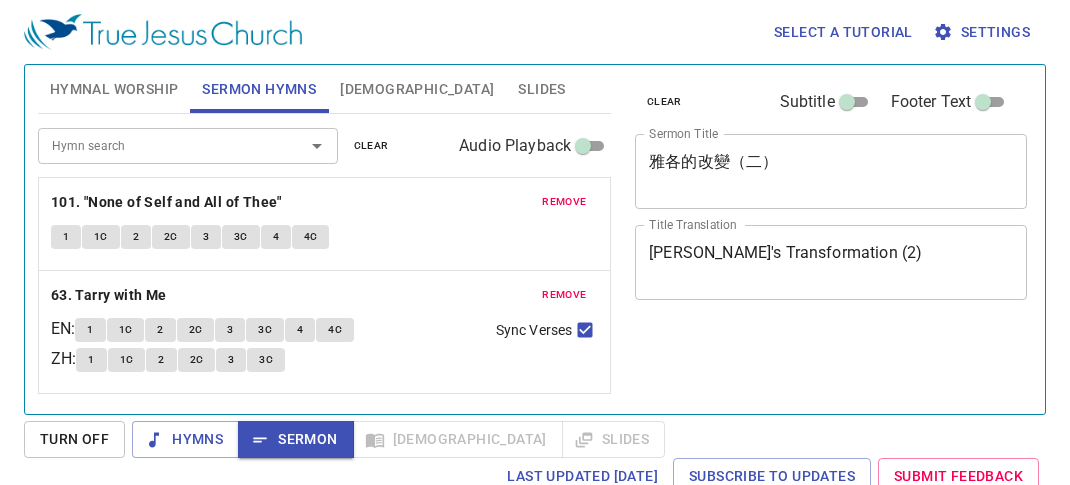 scroll, scrollTop: 0, scrollLeft: 0, axis: both 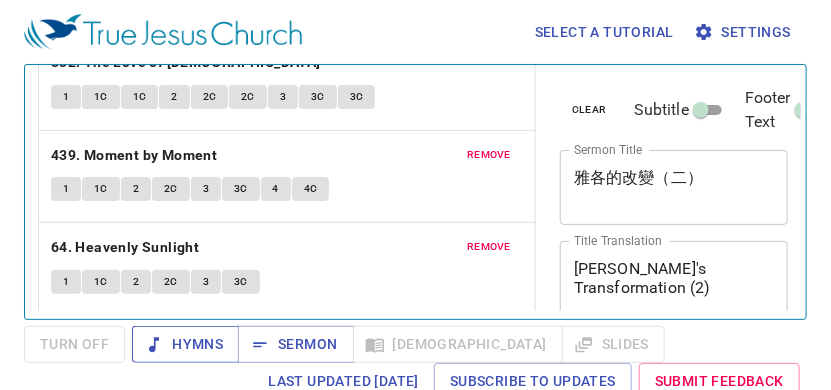 click on "Hymns" at bounding box center (185, 344) 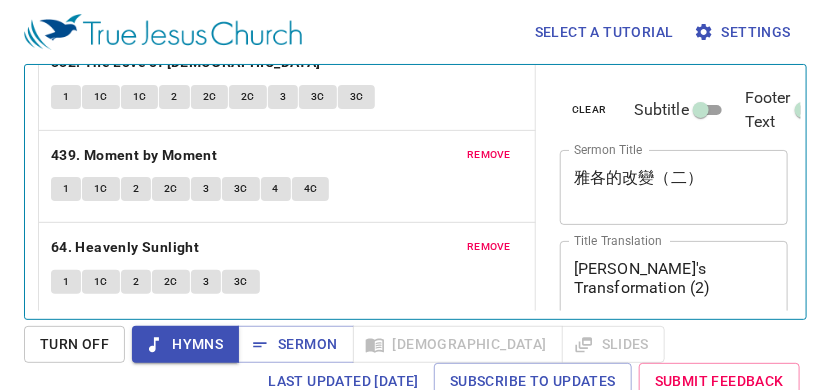 click on "1" at bounding box center (66, 97) 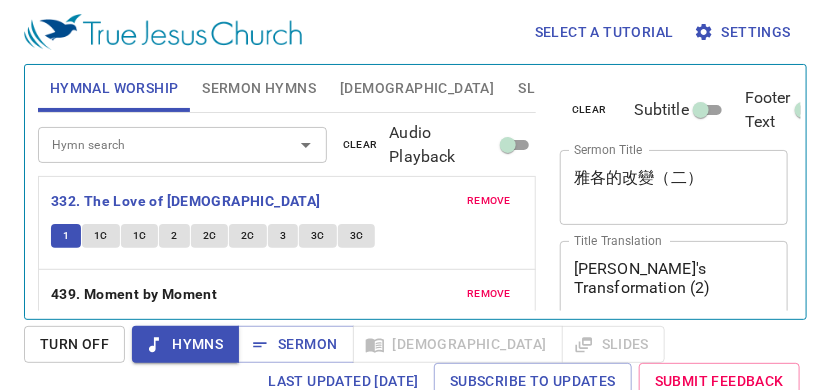 scroll, scrollTop: 0, scrollLeft: 0, axis: both 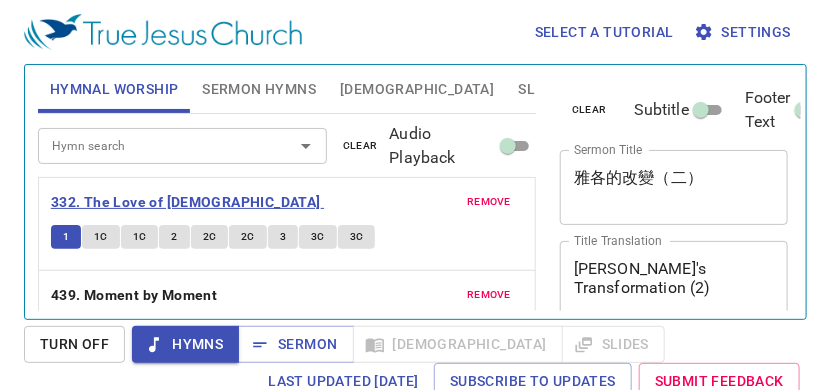 click on "332. The Love of [DEMOGRAPHIC_DATA]" at bounding box center [186, 202] 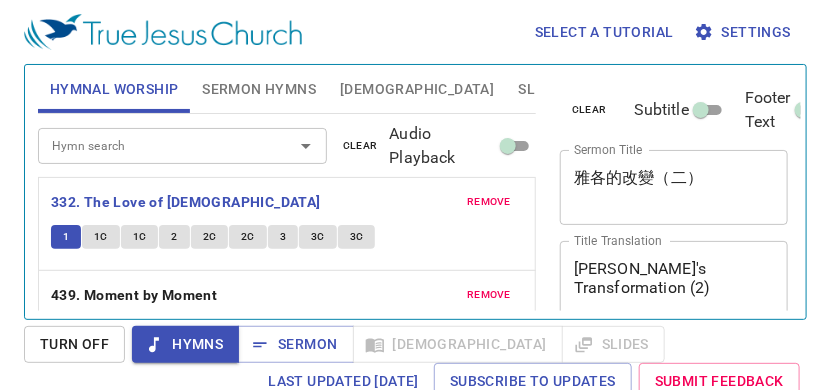 click on "remove 332. The Love of God   1 1C 1C 2 2C 2C 3 3C 3C" at bounding box center [287, 224] 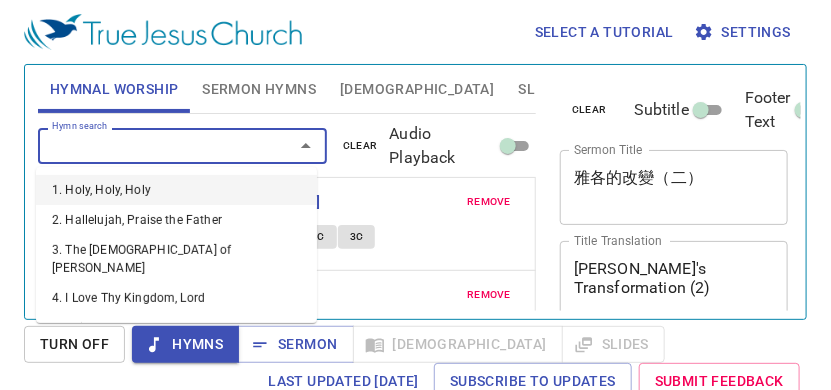 click on "Hymn search" at bounding box center (153, 145) 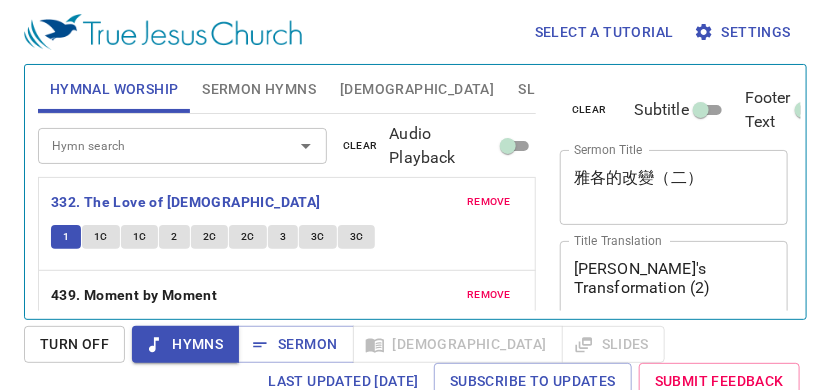 click on "Select a tutorial Settings" at bounding box center [411, 32] 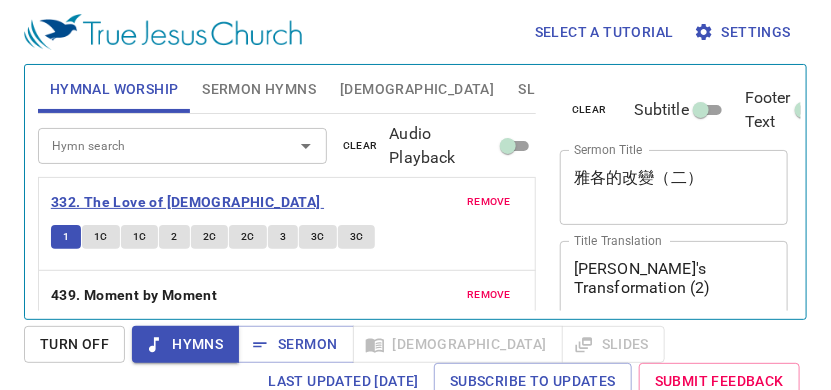 click on "332. The Love of [DEMOGRAPHIC_DATA]" at bounding box center [186, 202] 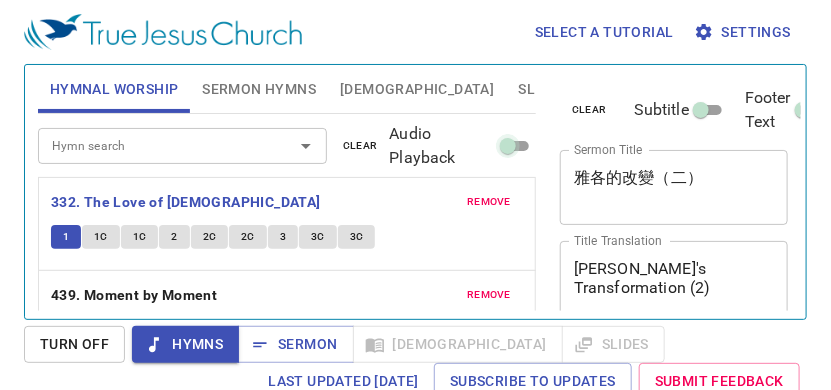 click on "Audio Playback" at bounding box center [508, 150] 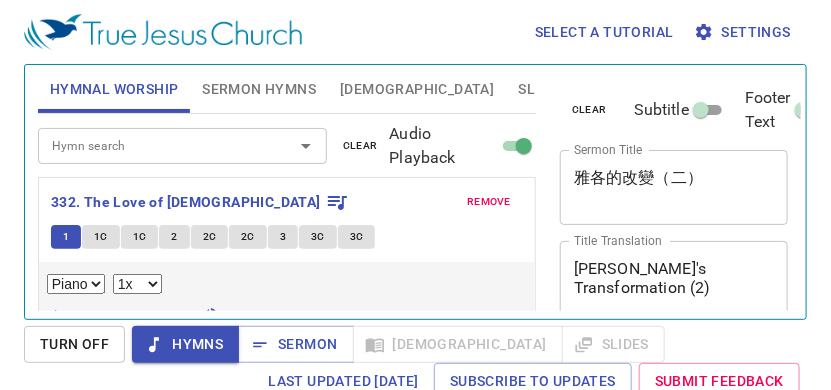 scroll, scrollTop: 100, scrollLeft: 0, axis: vertical 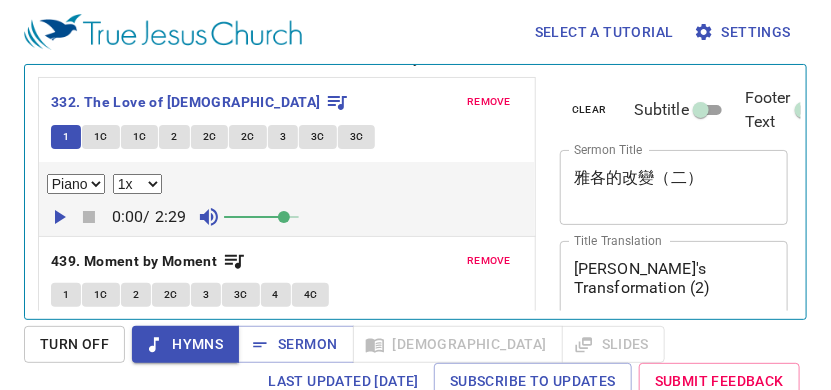 drag, startPoint x: 245, startPoint y: 210, endPoint x: 286, endPoint y: 213, distance: 41.109608 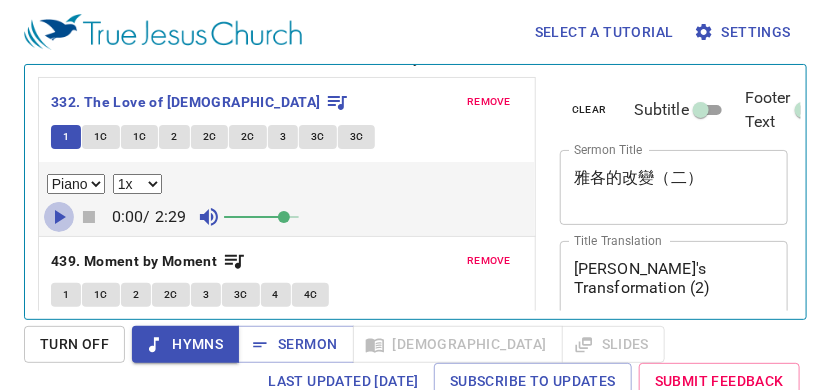 click 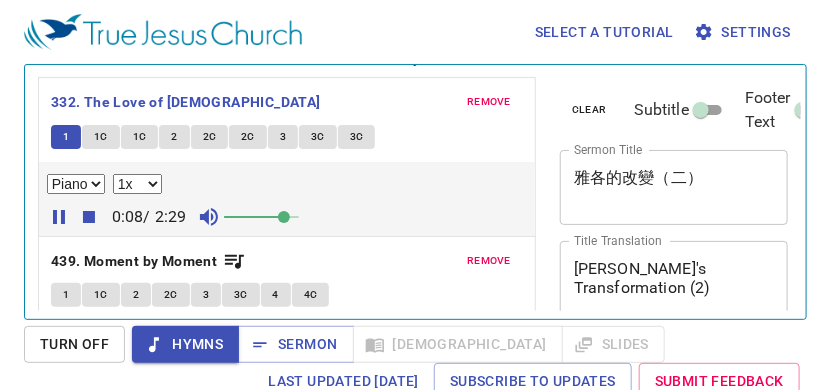 click 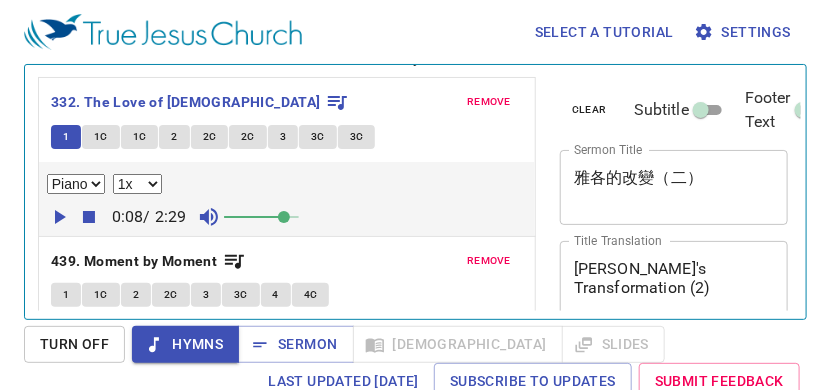 click 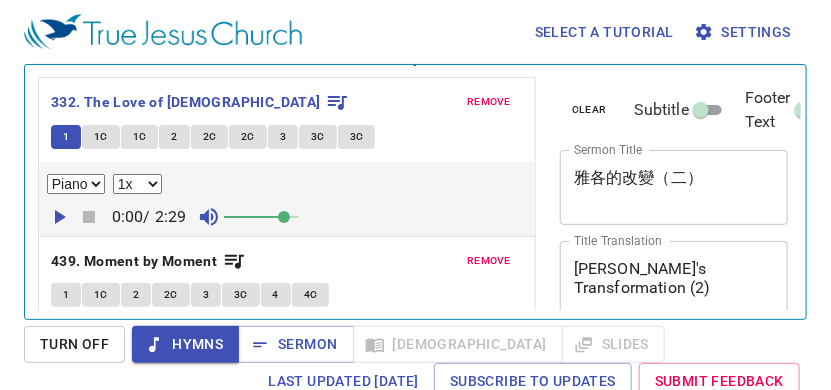 click 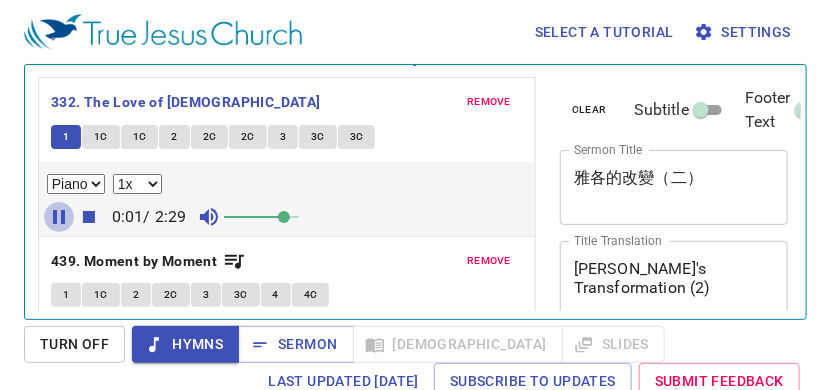 click 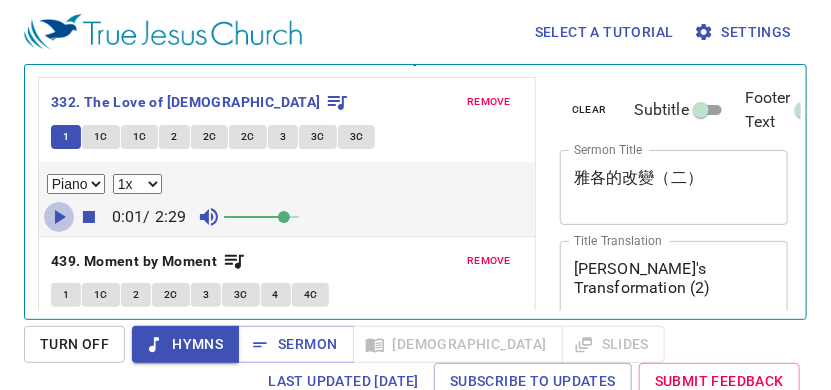 click 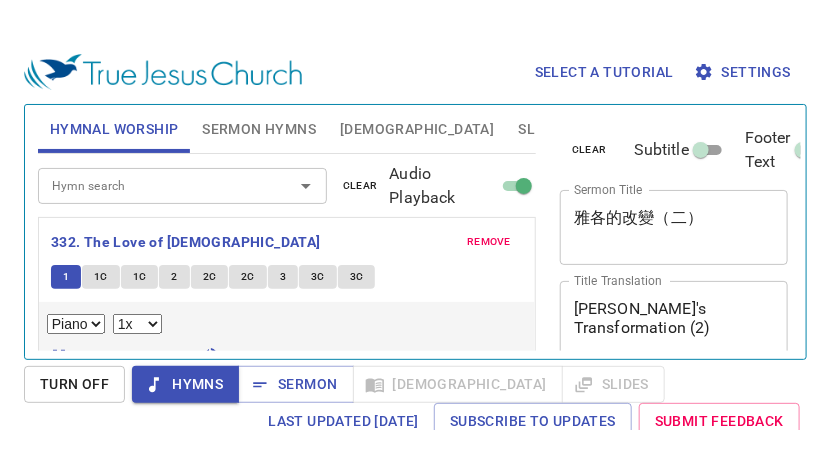 scroll, scrollTop: 113, scrollLeft: 0, axis: vertical 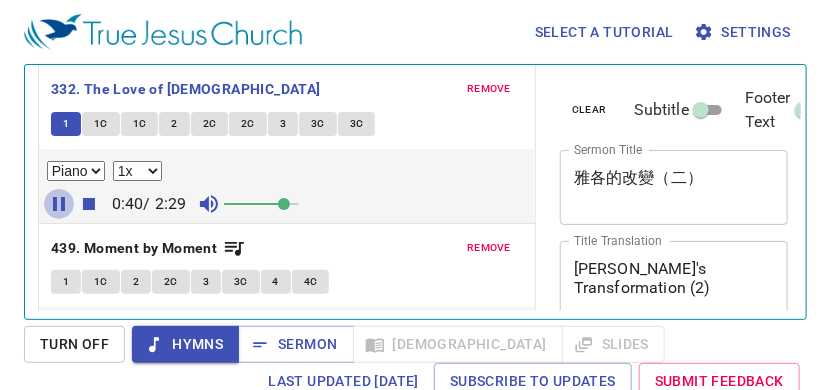 click 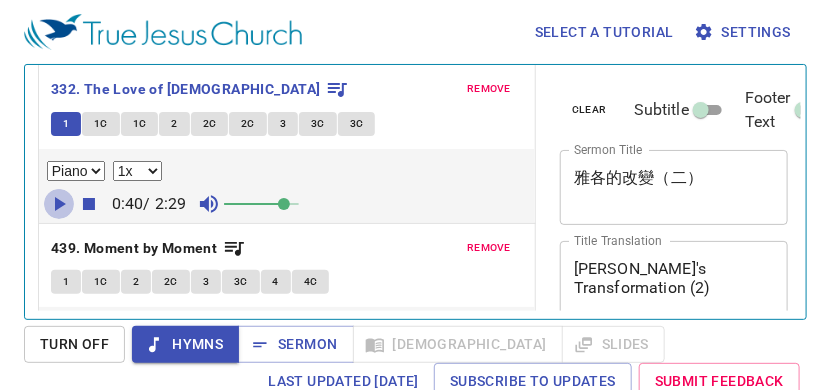 click 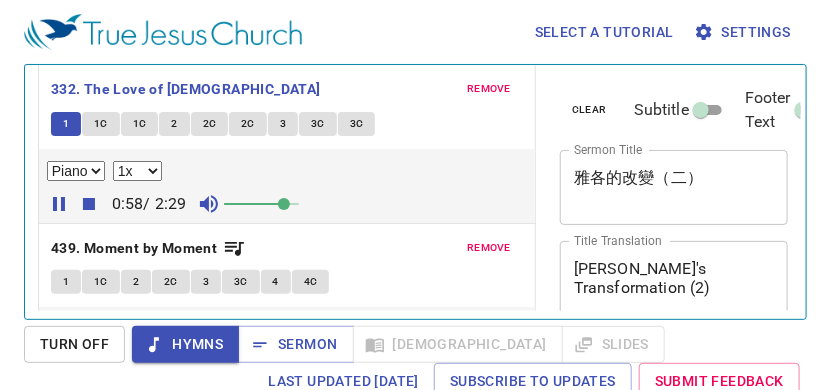 click on "1 1C 1C 2 2C 2C 3 3C 3C" 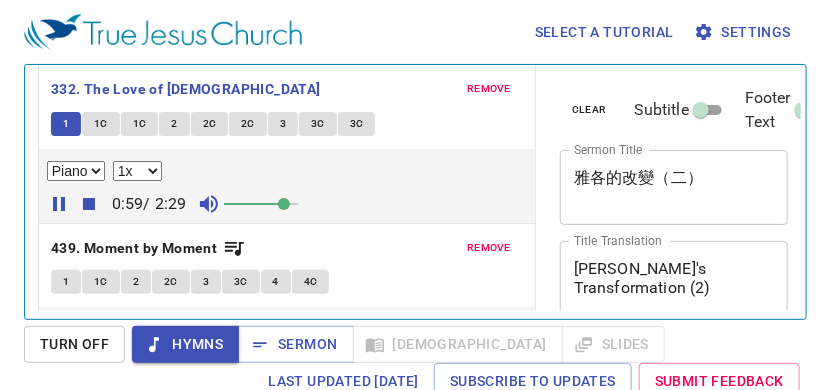 click on "2" at bounding box center [174, 124] 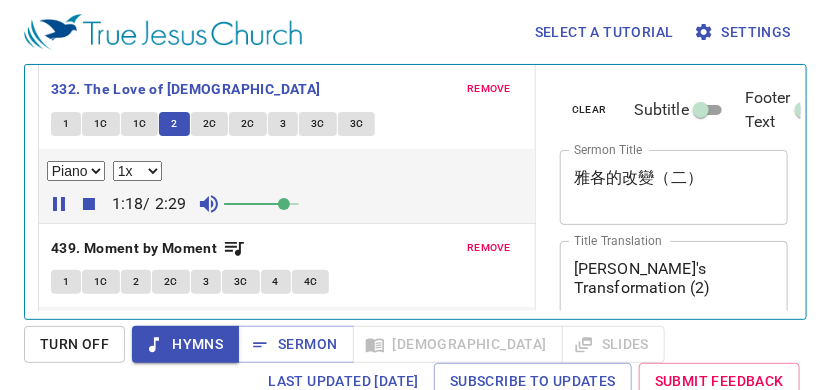click on "2C" at bounding box center [210, 124] 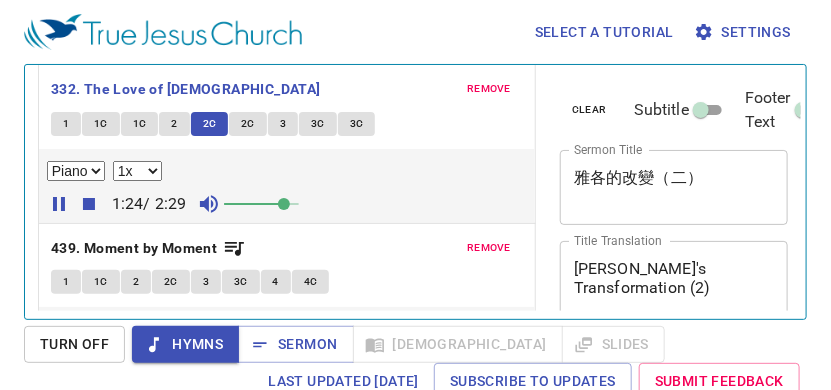 click on "2C" at bounding box center [248, 124] 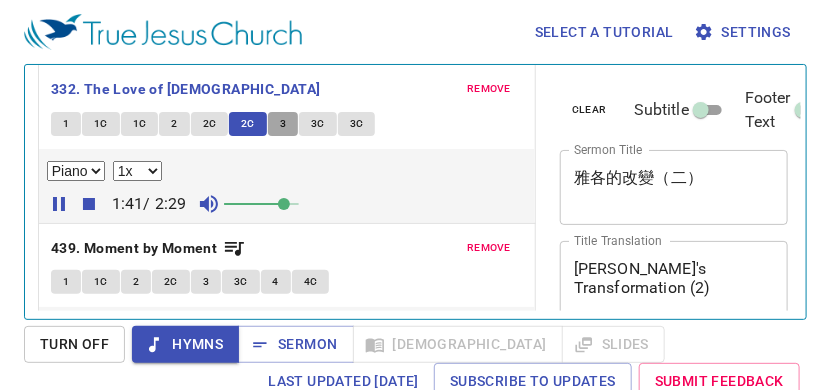 click on "3" at bounding box center [283, 124] 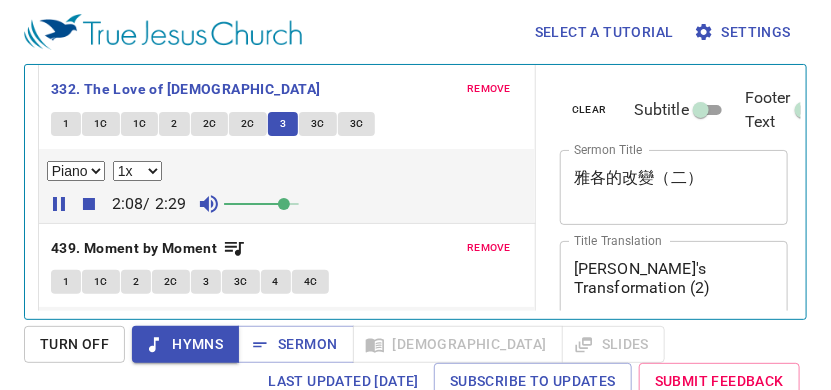 click on "Select a tutorial Settings" at bounding box center (411, 32) 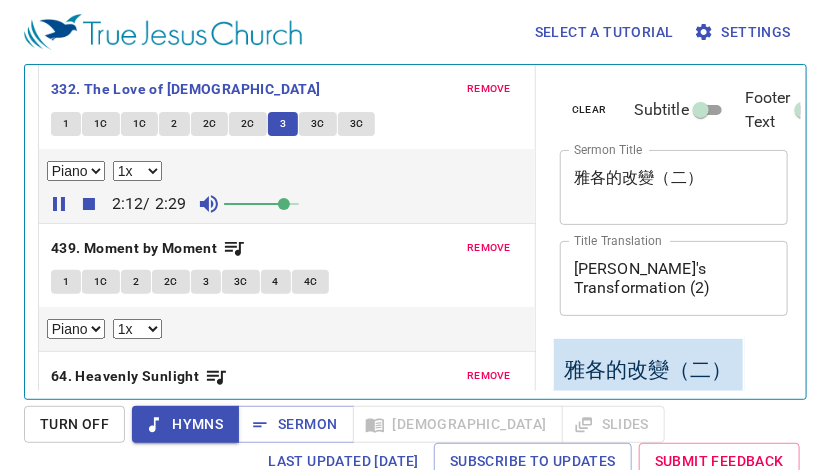 click on "3C" at bounding box center (318, 124) 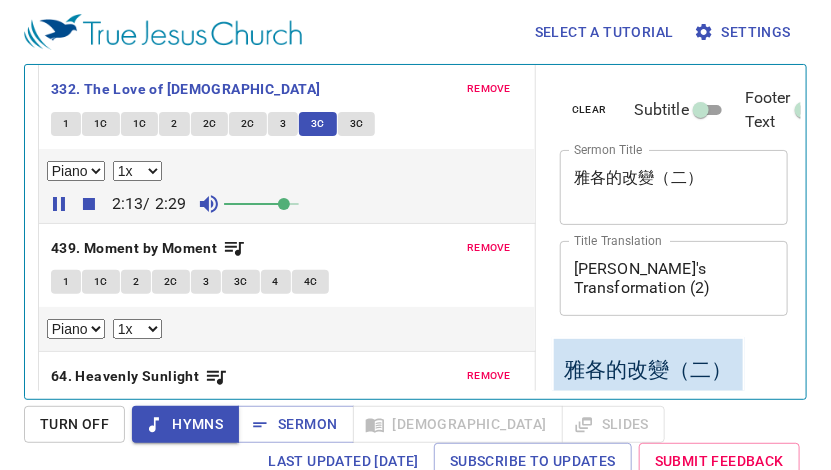click on "3C" at bounding box center (357, 124) 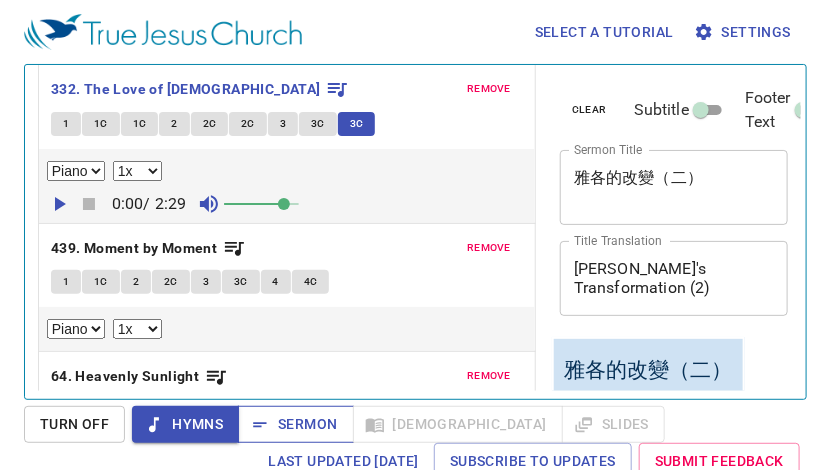 click on "Sermon" at bounding box center (295, 424) 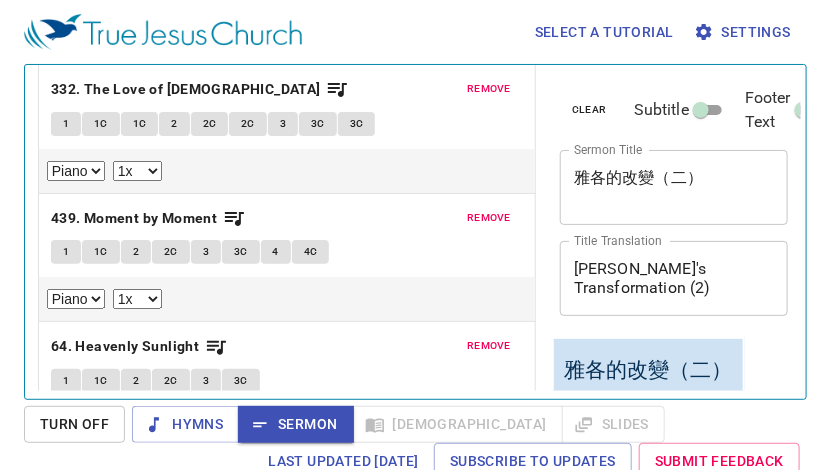 click on "Select a tutorial Settings" at bounding box center [411, 32] 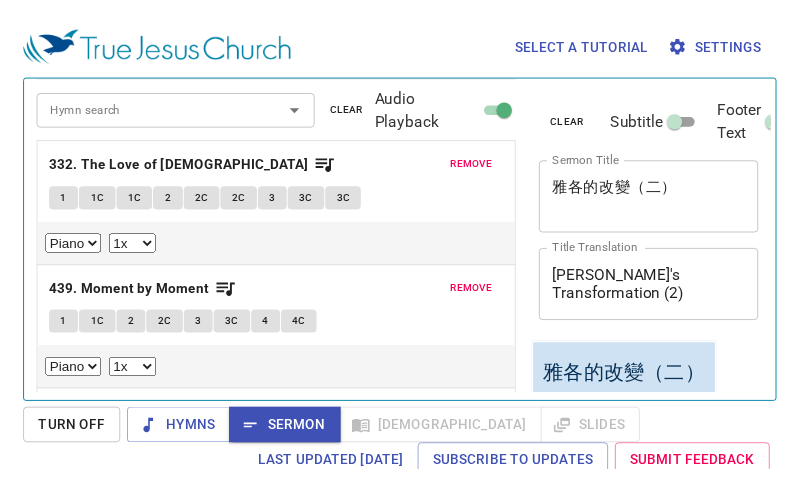 scroll, scrollTop: 0, scrollLeft: 0, axis: both 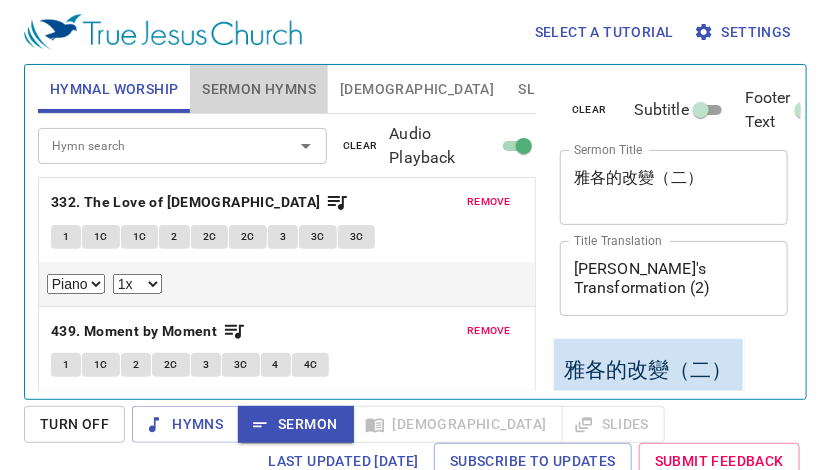 click on "Sermon Hymns" at bounding box center (259, 89) 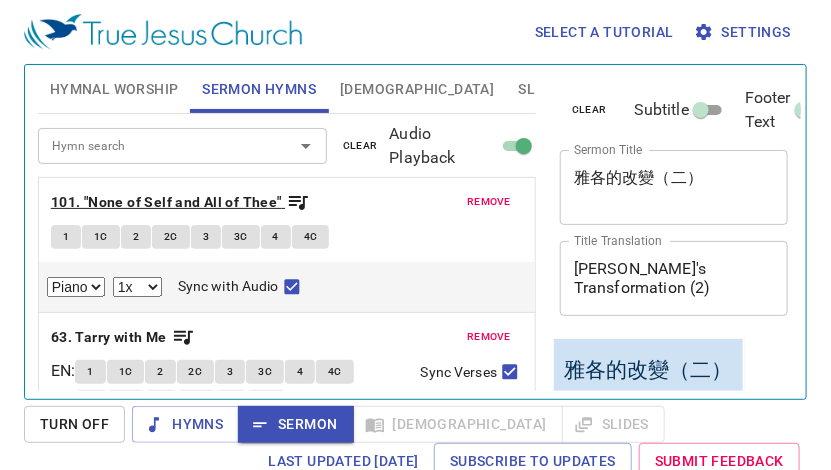 click on "101. "None of Self and All of Thee"" at bounding box center (166, 202) 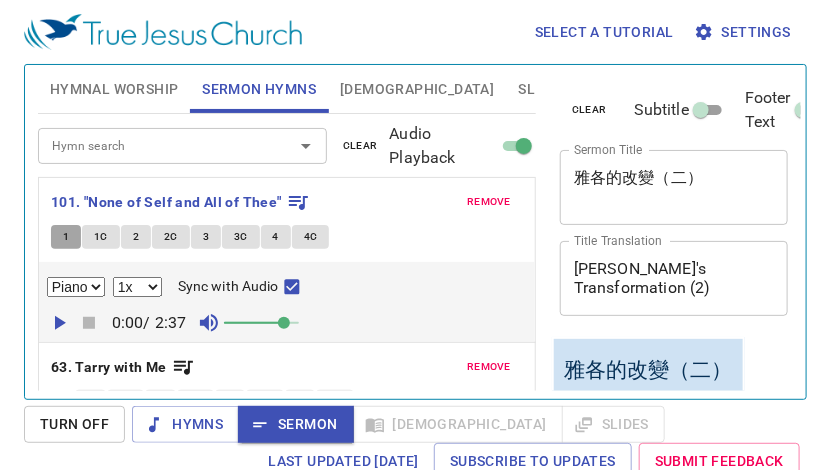 click on "1" at bounding box center [66, 237] 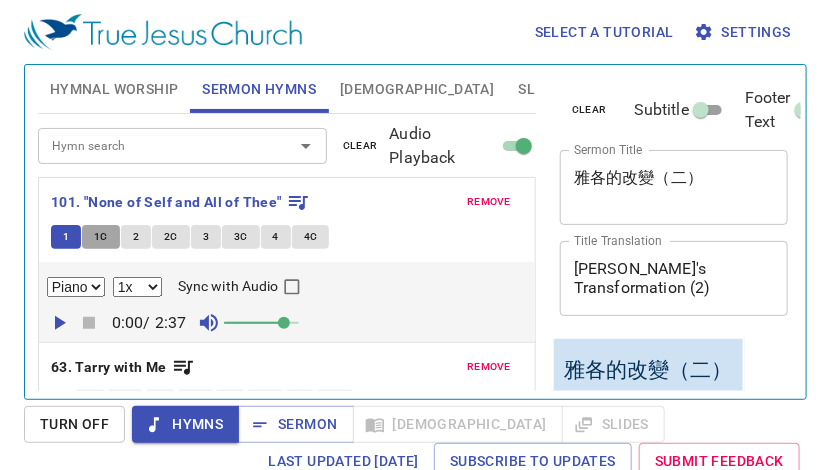 click on "1C" at bounding box center [101, 237] 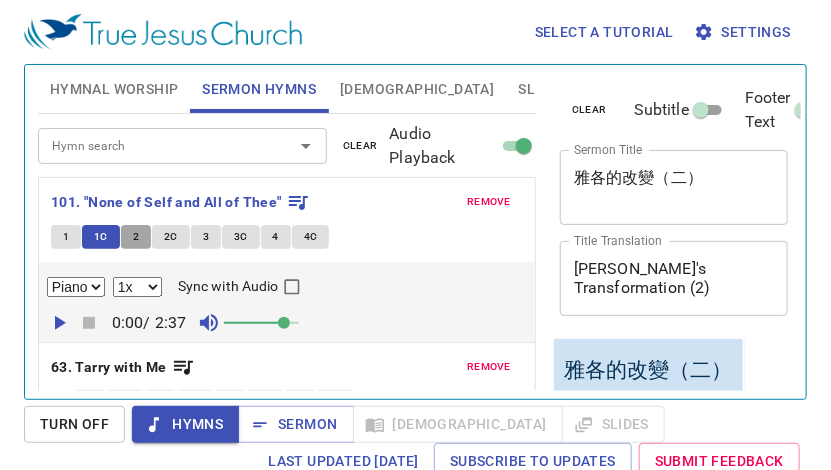 click on "2" at bounding box center (136, 237) 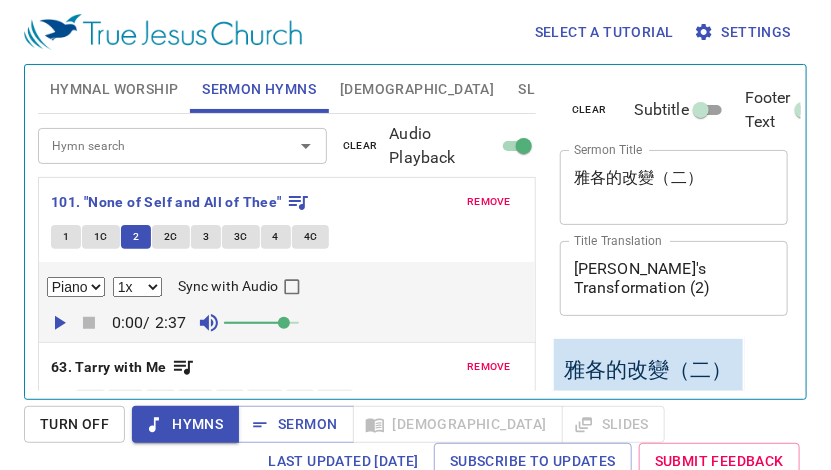 click on "2C" at bounding box center (171, 237) 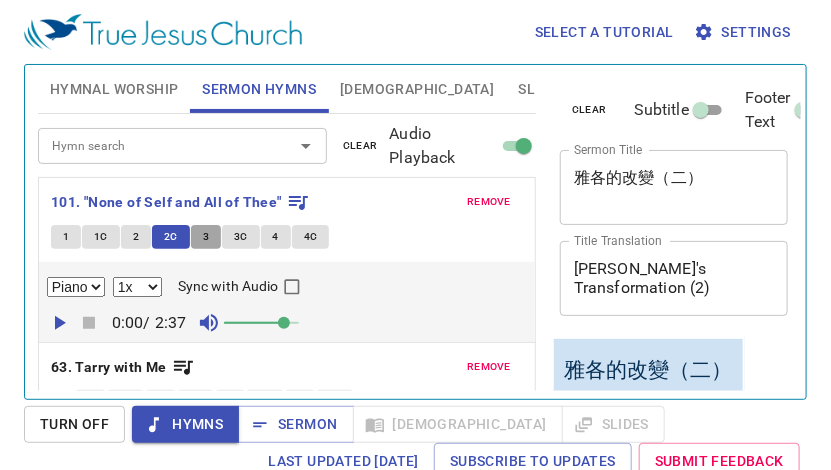 click on "3" at bounding box center [206, 237] 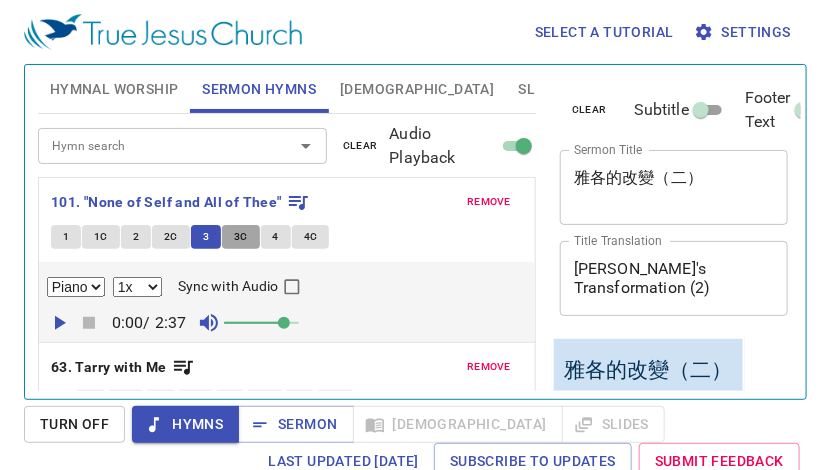 click on "3C" at bounding box center [241, 237] 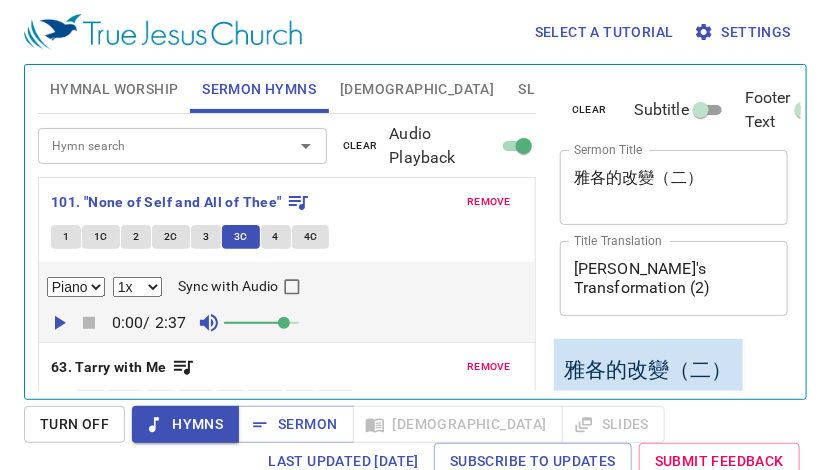click on "4" at bounding box center [276, 237] 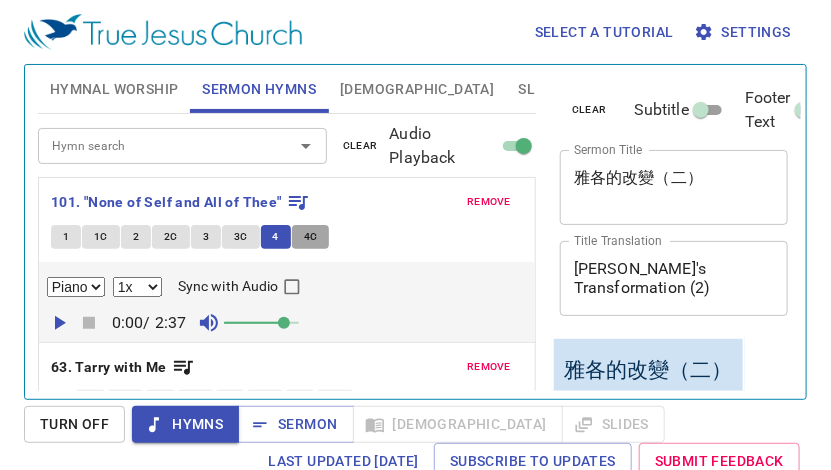click on "4C" at bounding box center (311, 237) 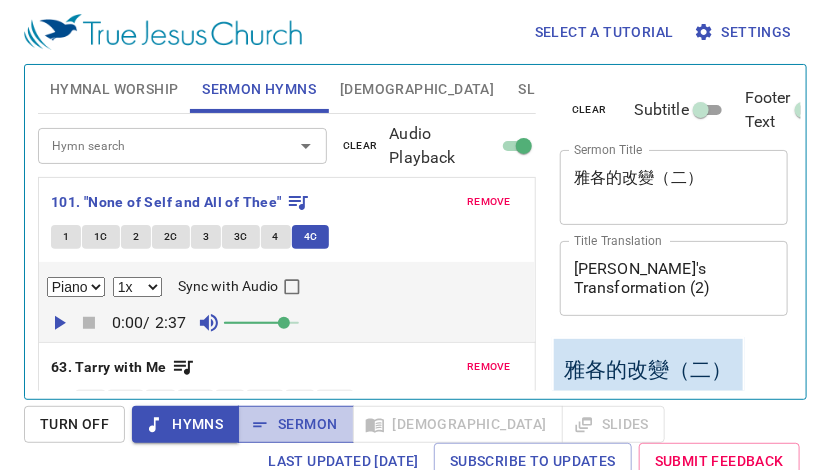 click on "Sermon" at bounding box center (295, 424) 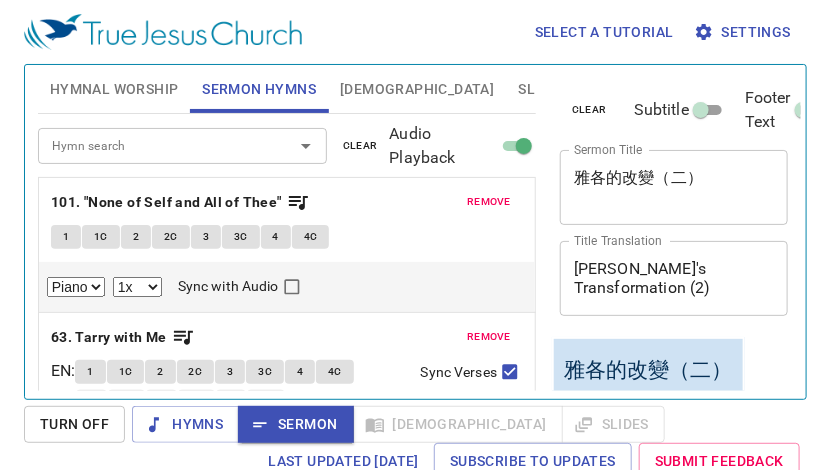 type 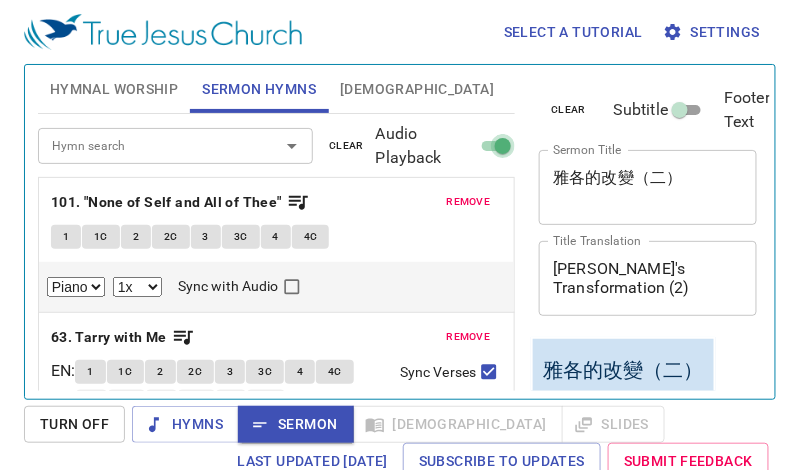 click on "Audio Playback" at bounding box center [503, 150] 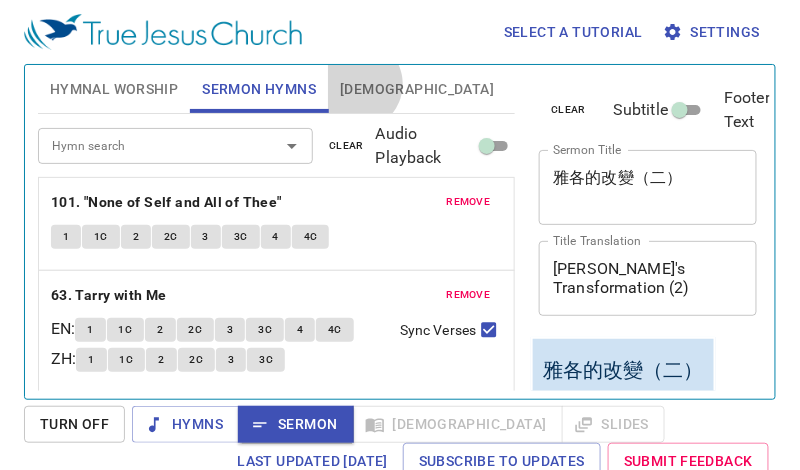 click on "[DEMOGRAPHIC_DATA]" at bounding box center (417, 89) 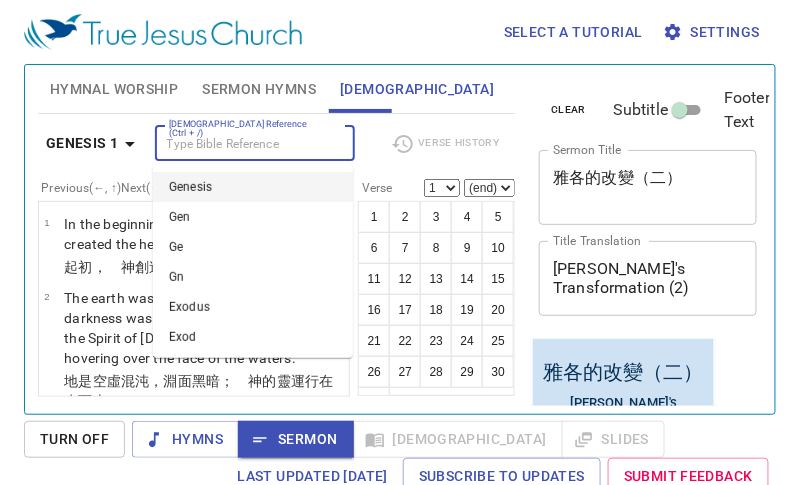 click on "[DEMOGRAPHIC_DATA] Reference (Ctrl + /)" at bounding box center [238, 143] 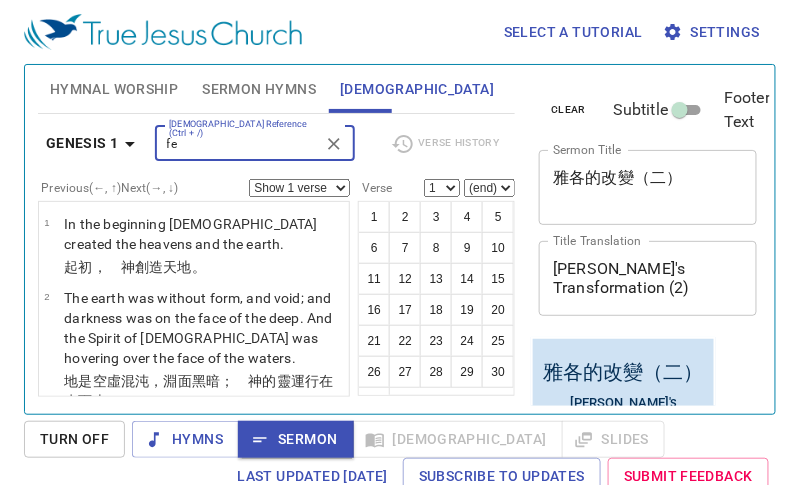 type on "f" 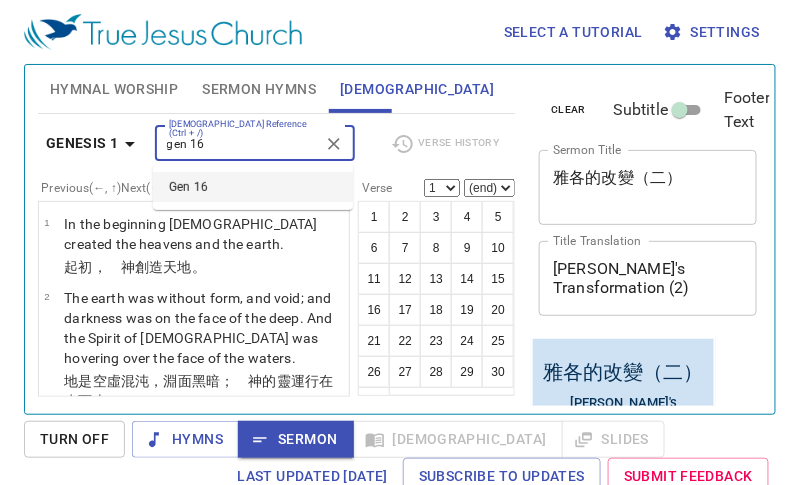 type on "gen 16" 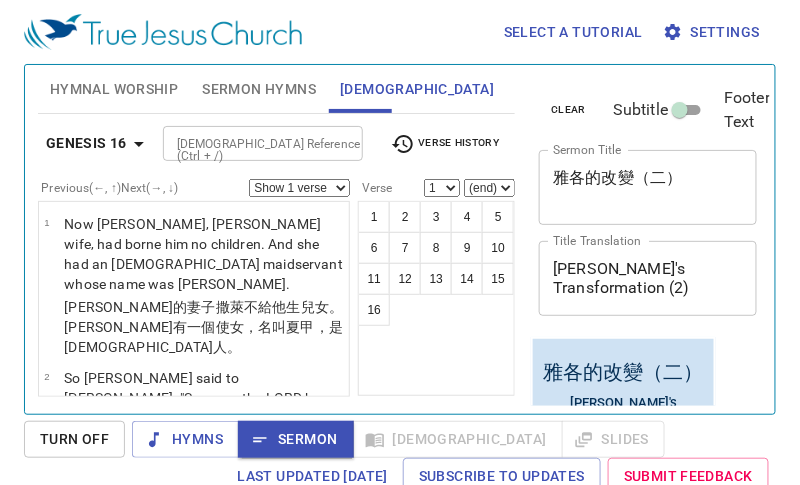 click on "[DEMOGRAPHIC_DATA] Reference (Ctrl + /)" at bounding box center (246, 143) 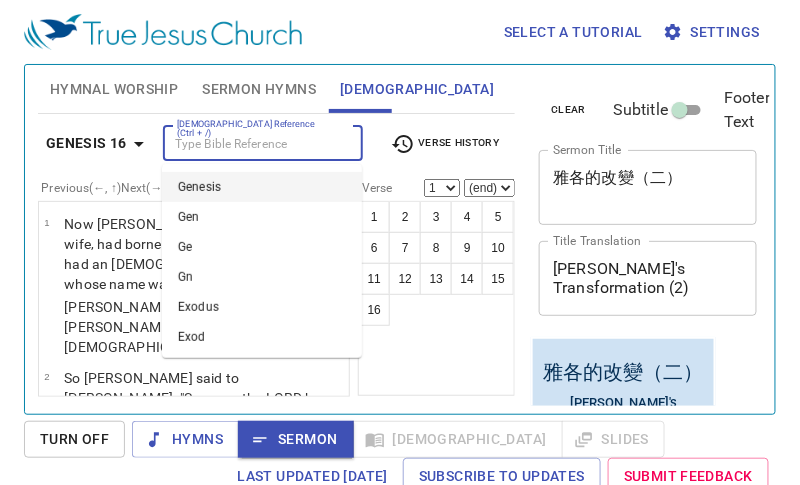 click on "[DEMOGRAPHIC_DATA] Reference (Ctrl + /)" at bounding box center (246, 143) 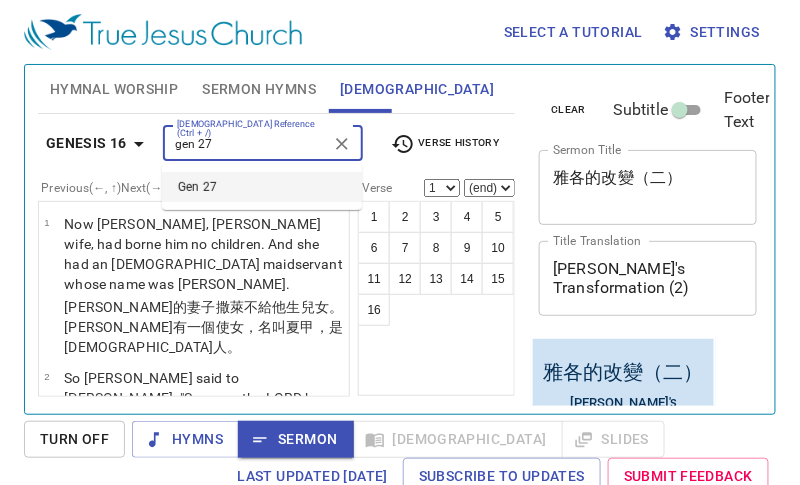 type on "gen 27" 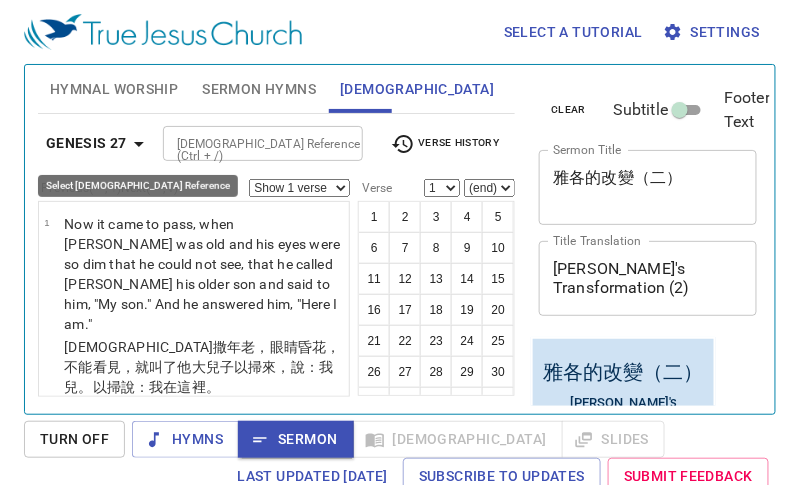 click 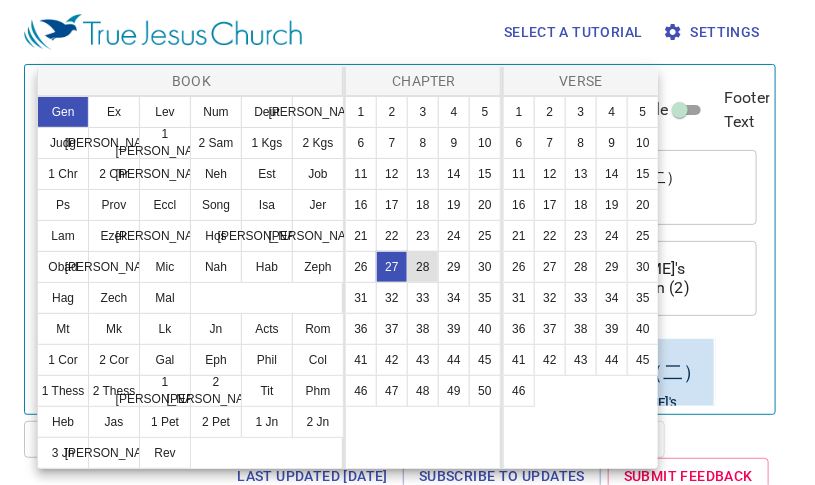 click on "28" at bounding box center [423, 267] 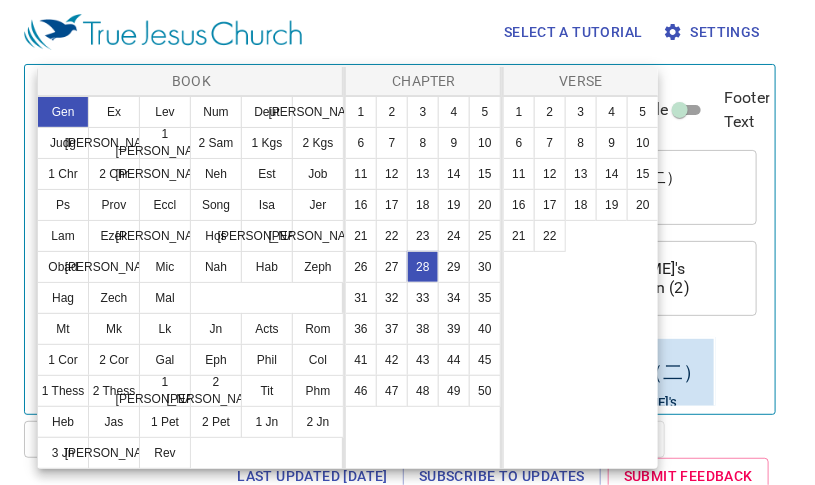 click at bounding box center [407, 242] 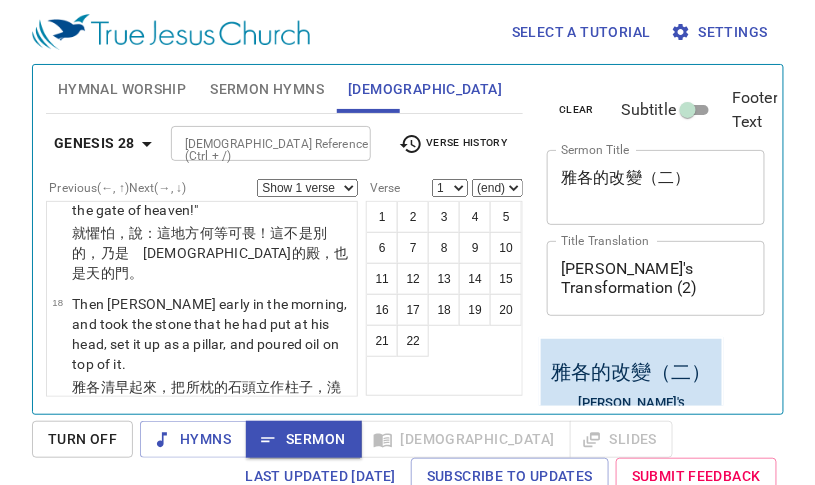 scroll, scrollTop: 2810, scrollLeft: 0, axis: vertical 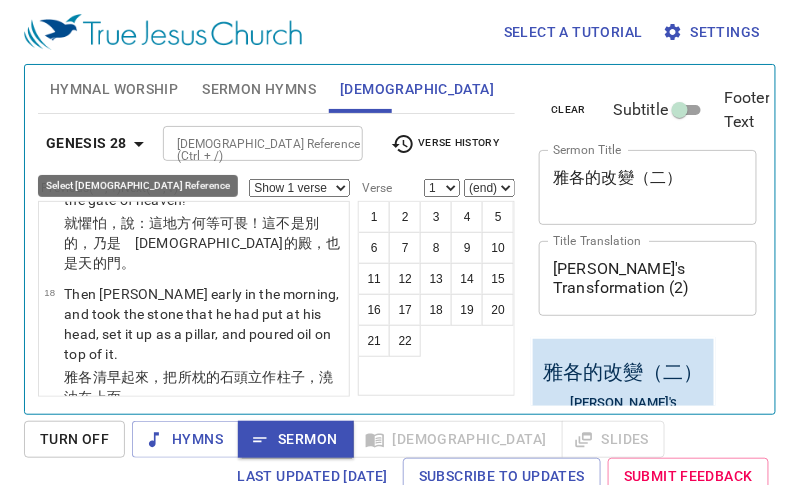 click 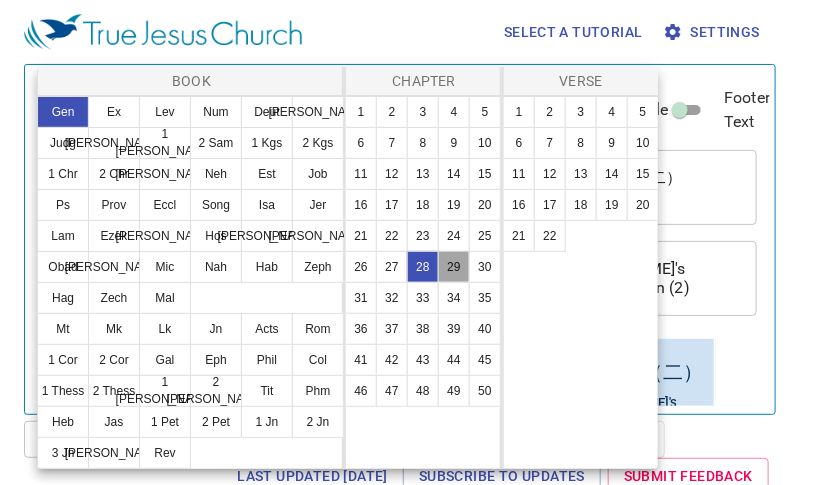 click on "29" at bounding box center [454, 267] 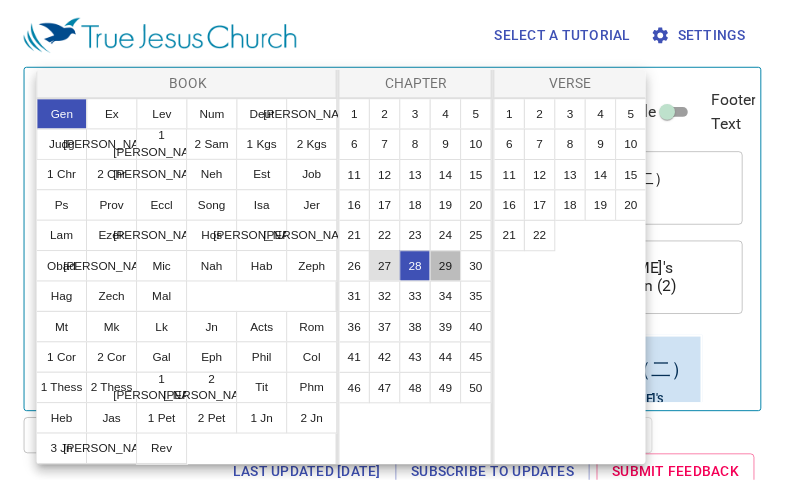 scroll, scrollTop: 0, scrollLeft: 0, axis: both 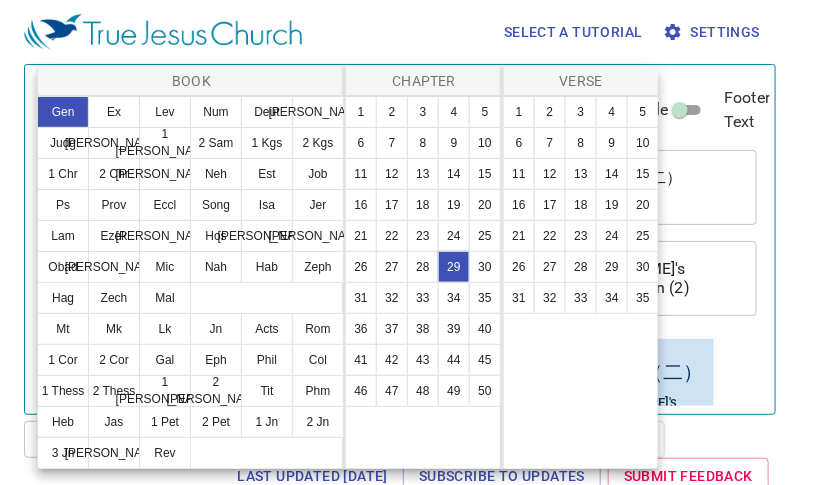 click at bounding box center (407, 242) 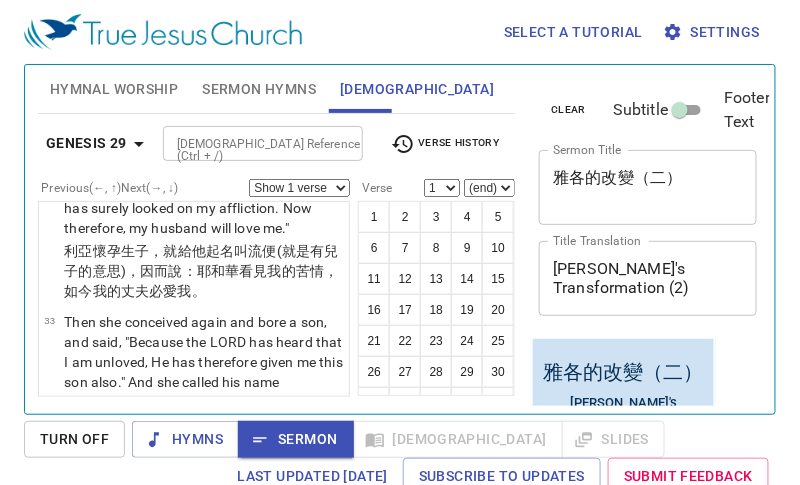 scroll, scrollTop: 4273, scrollLeft: 0, axis: vertical 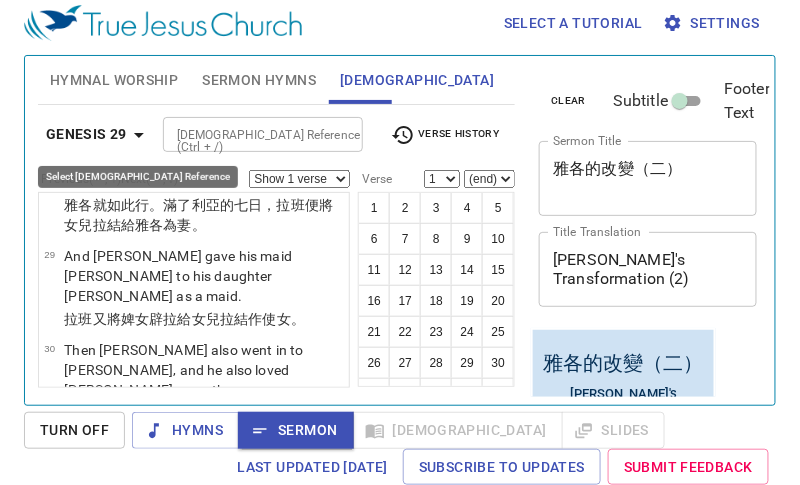 click 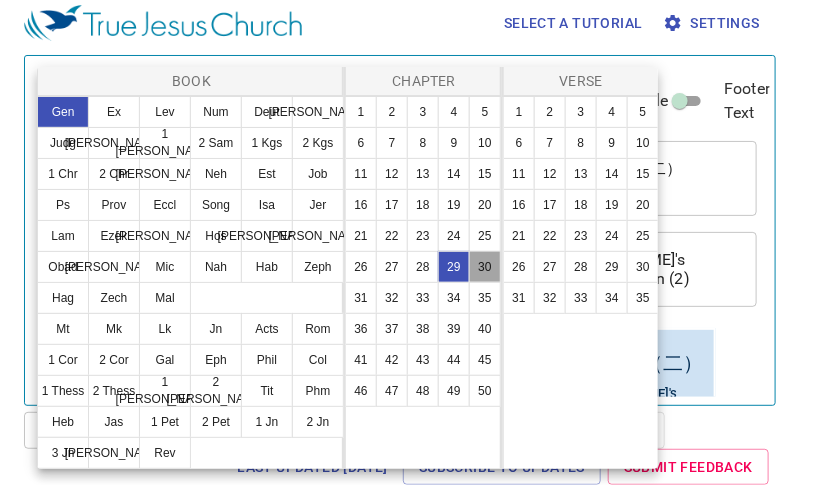 click on "30" at bounding box center (485, 267) 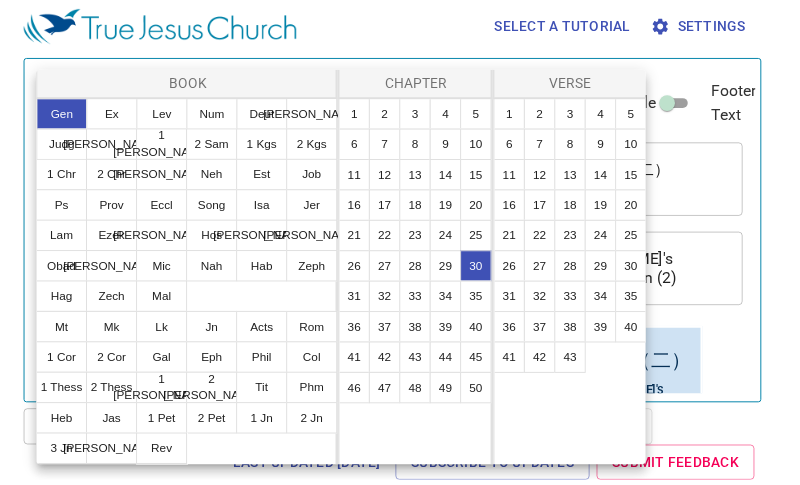 scroll, scrollTop: 0, scrollLeft: 0, axis: both 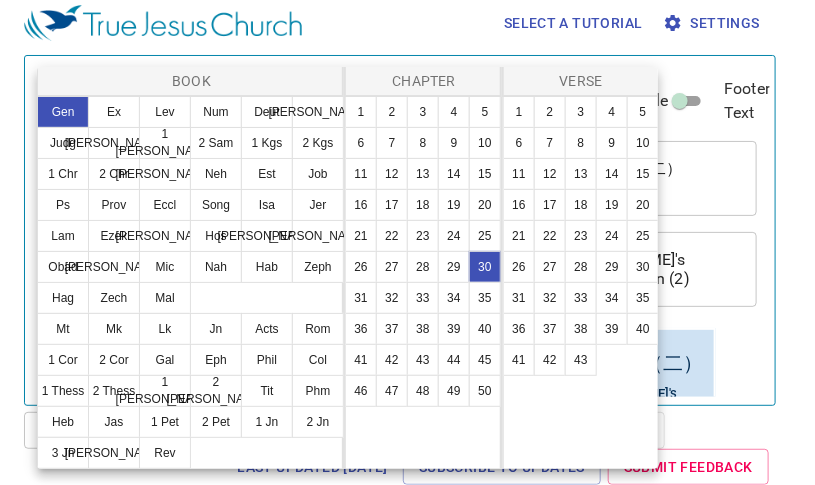 click at bounding box center [407, 242] 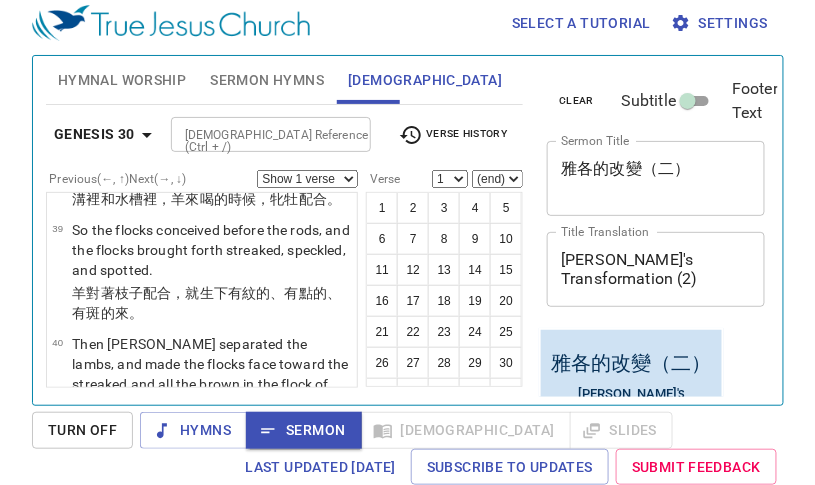 scroll, scrollTop: 5525, scrollLeft: 0, axis: vertical 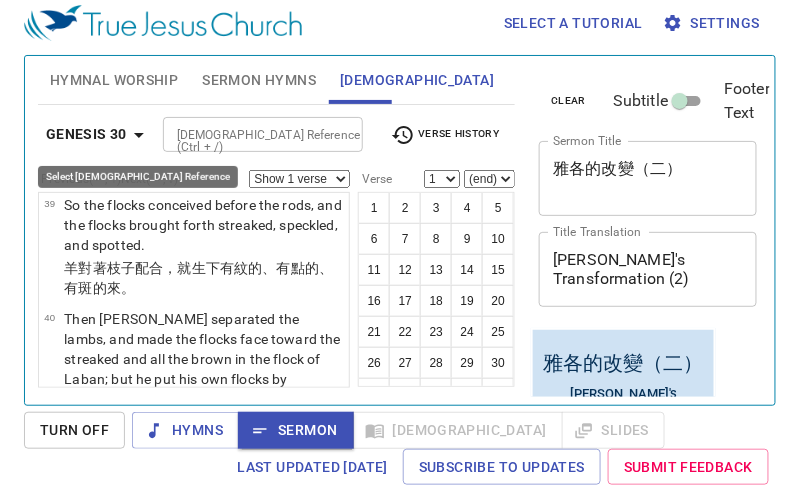 click 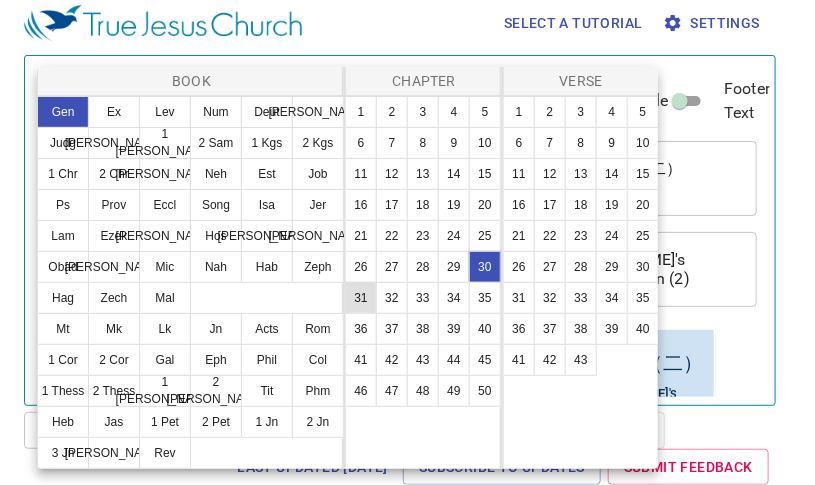 click on "31" at bounding box center [361, 298] 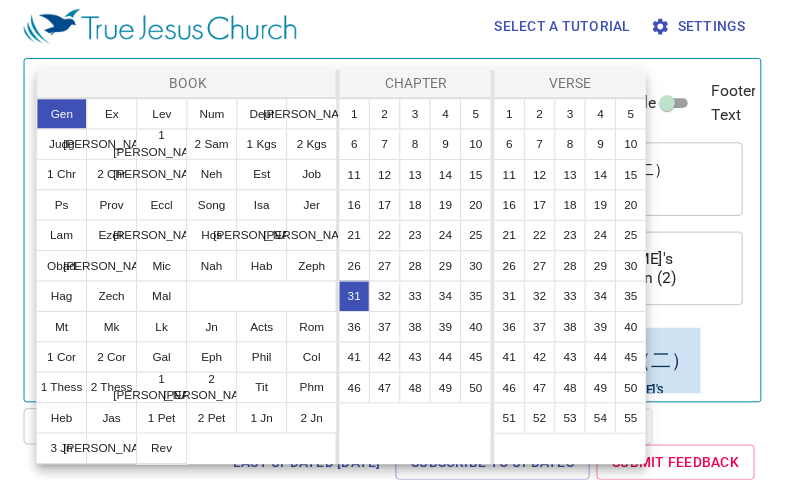 scroll, scrollTop: 0, scrollLeft: 0, axis: both 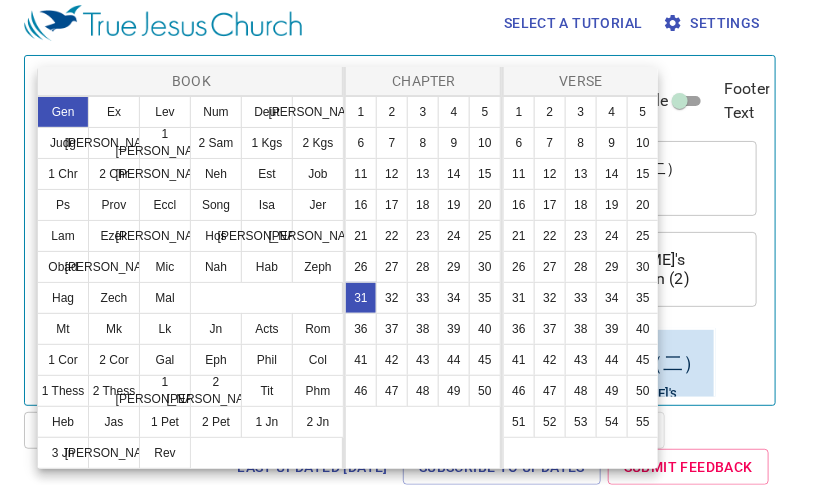 click at bounding box center [407, 242] 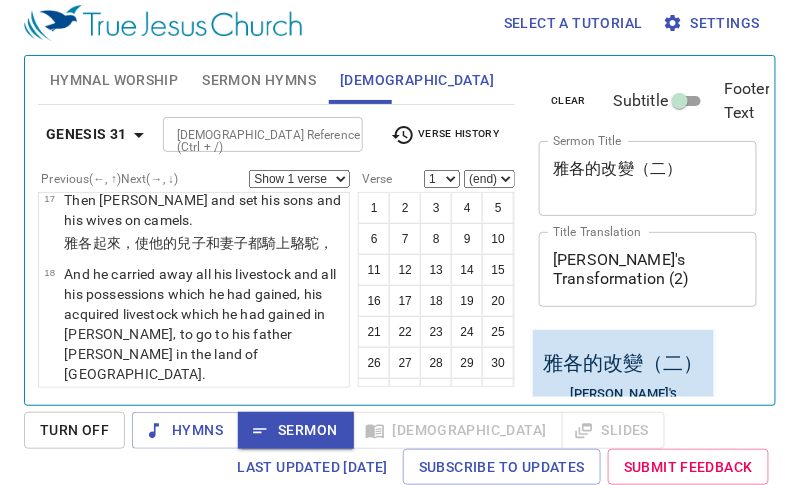 scroll, scrollTop: 2500, scrollLeft: 0, axis: vertical 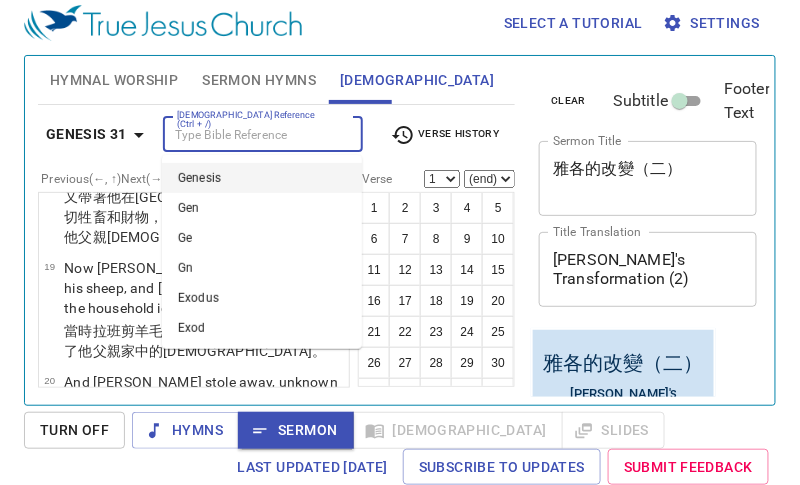 click on "[DEMOGRAPHIC_DATA] Reference (Ctrl + /)" at bounding box center (246, 134) 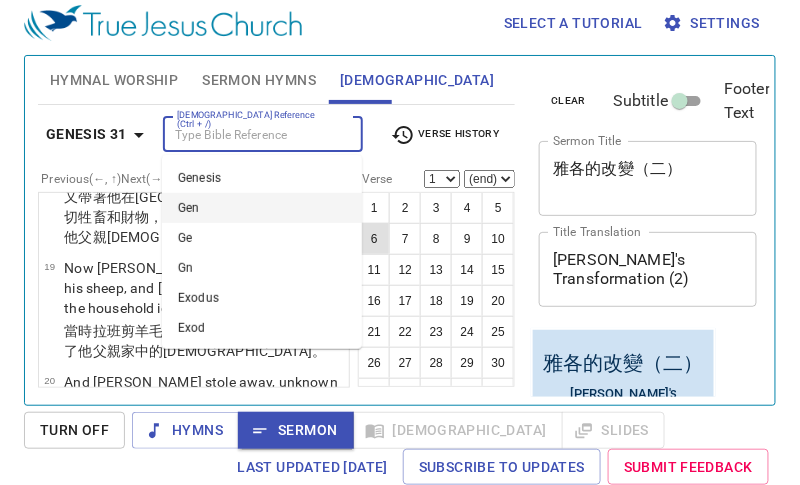 click on "6" at bounding box center (374, 239) 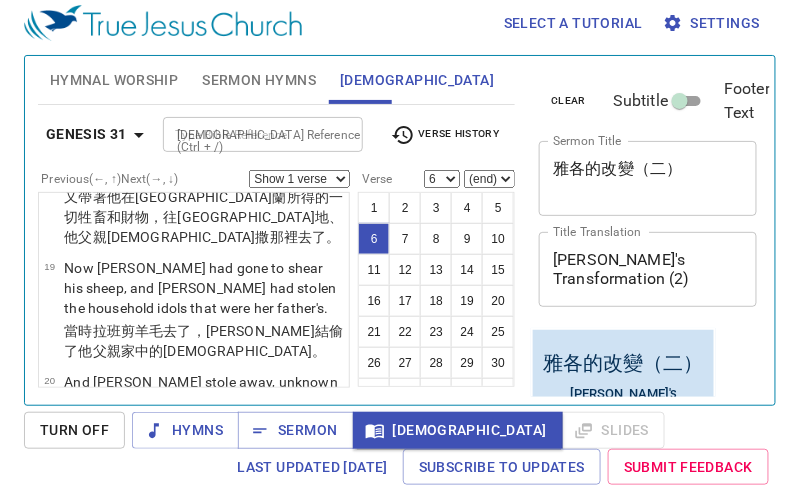 scroll, scrollTop: 567, scrollLeft: 0, axis: vertical 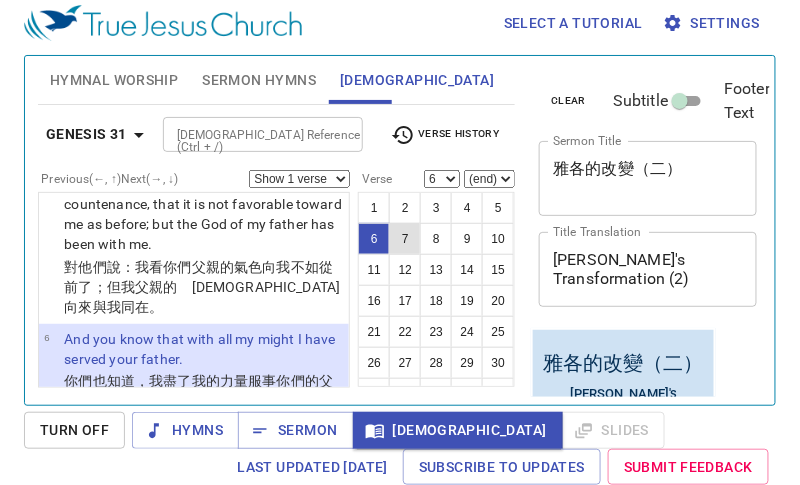 click on "7" at bounding box center [405, 239] 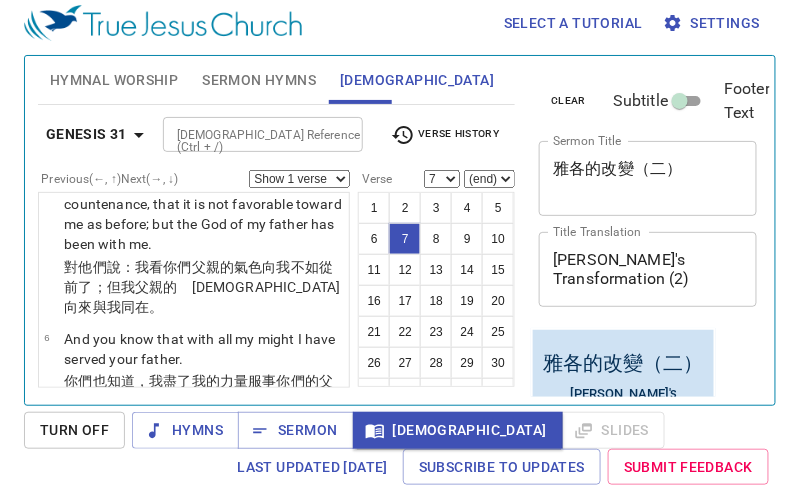 scroll, scrollTop: 671, scrollLeft: 0, axis: vertical 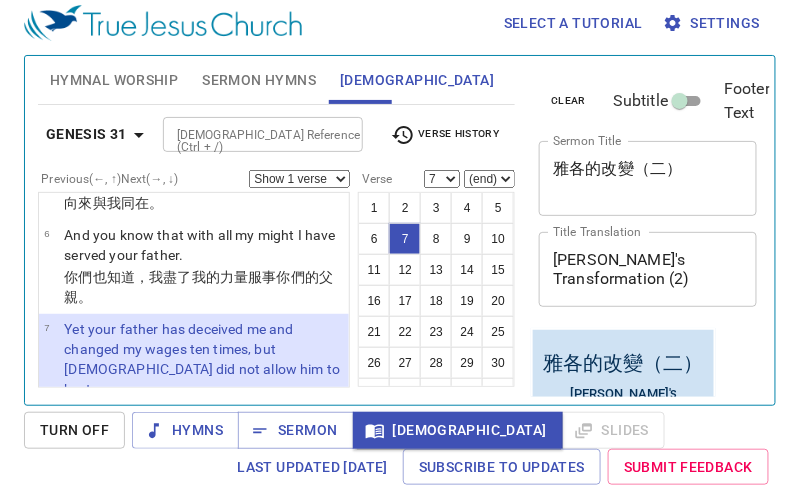 type 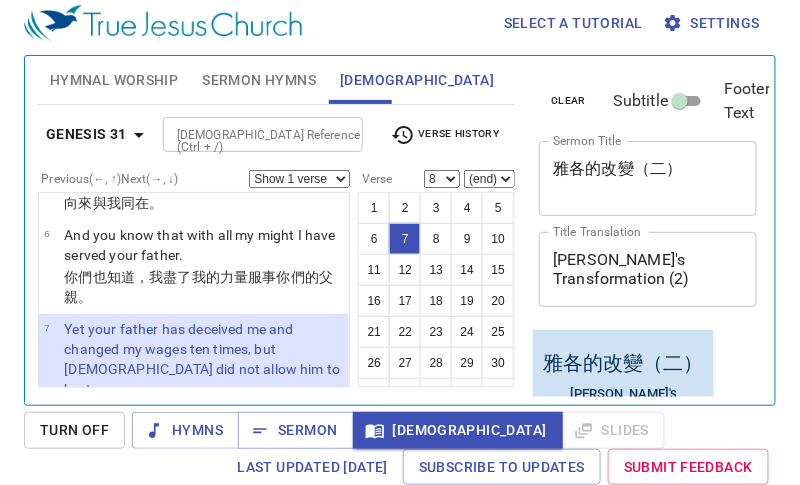 scroll, scrollTop: 815, scrollLeft: 0, axis: vertical 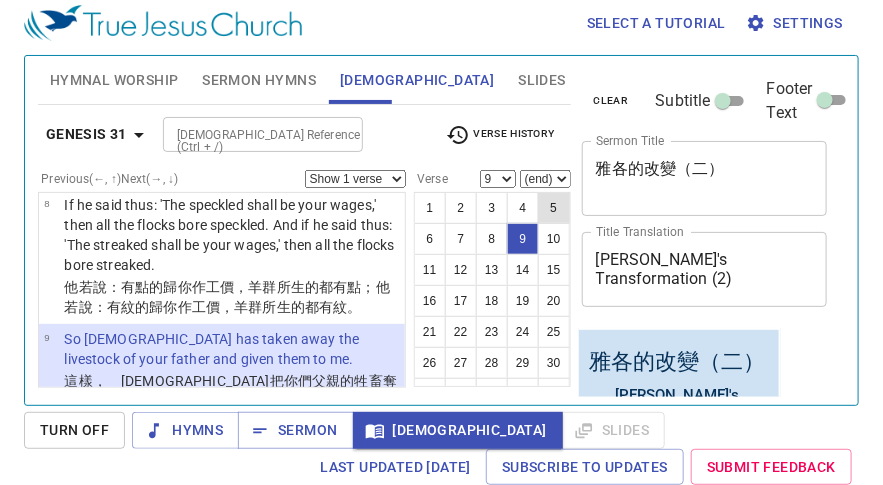 click on "5" at bounding box center (554, 208) 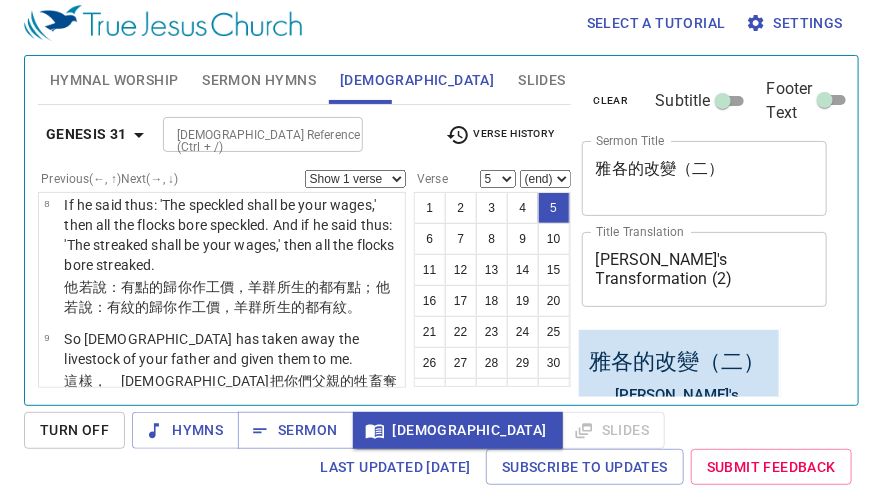 scroll, scrollTop: 383, scrollLeft: 0, axis: vertical 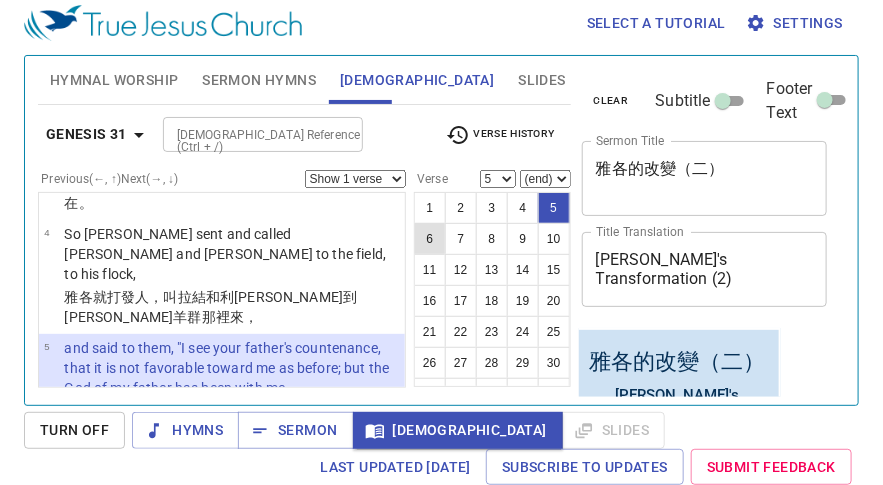 click on "6" at bounding box center (430, 239) 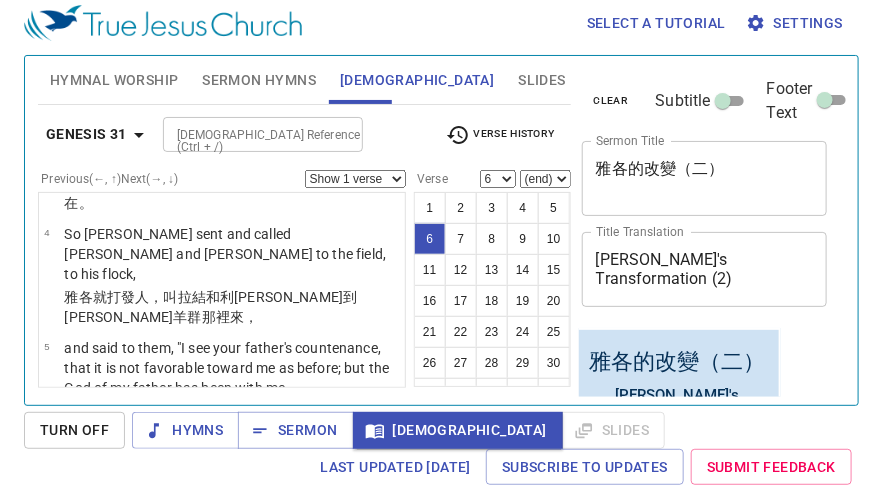 scroll, scrollTop: 477, scrollLeft: 0, axis: vertical 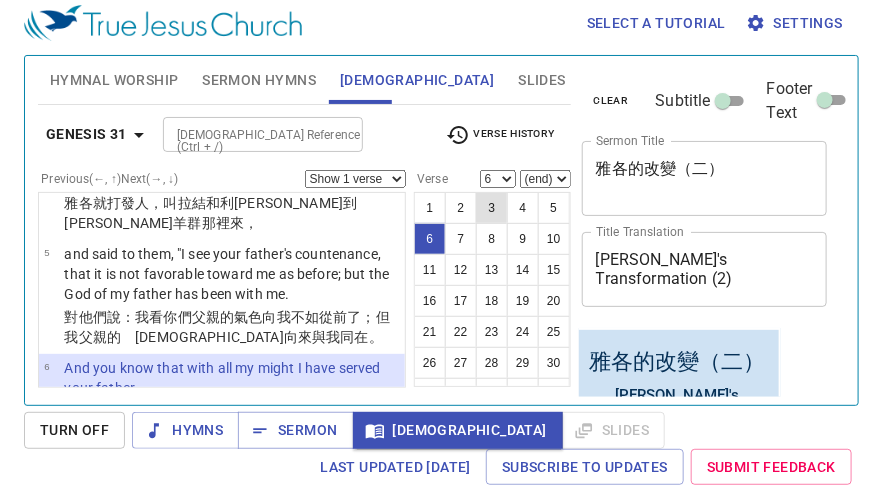 type 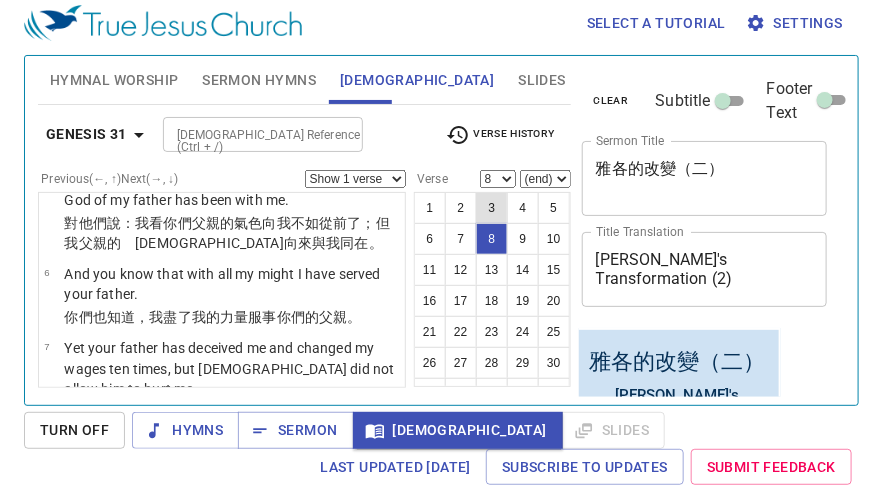 scroll, scrollTop: 695, scrollLeft: 0, axis: vertical 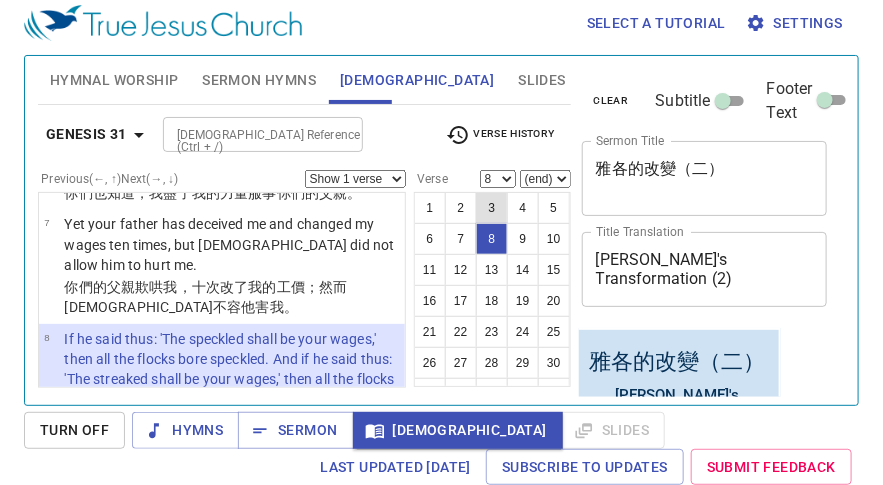 select on "9" 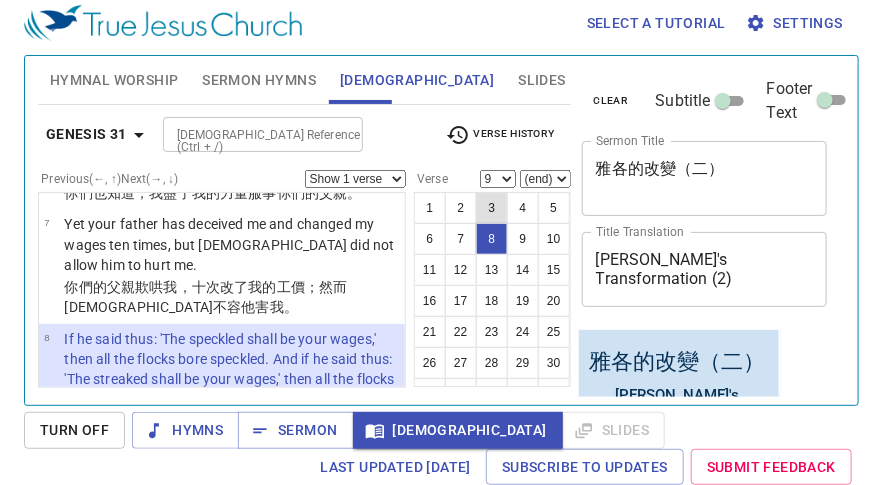 scroll, scrollTop: 799, scrollLeft: 0, axis: vertical 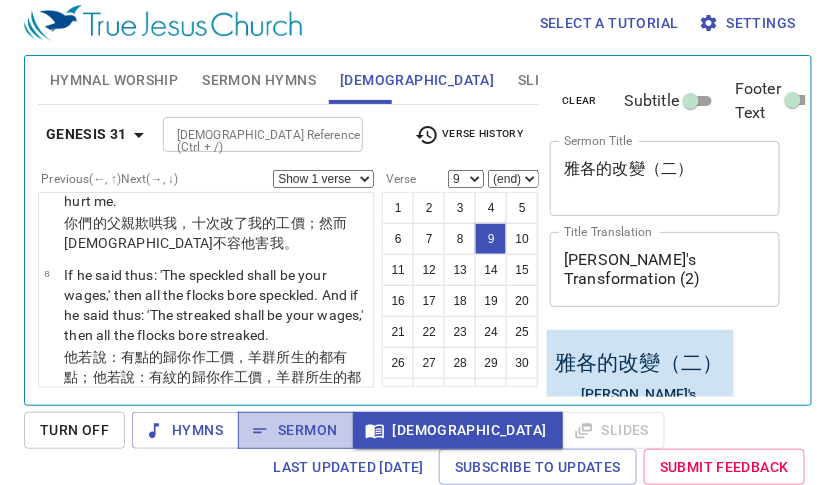 click on "Sermon" at bounding box center [295, 430] 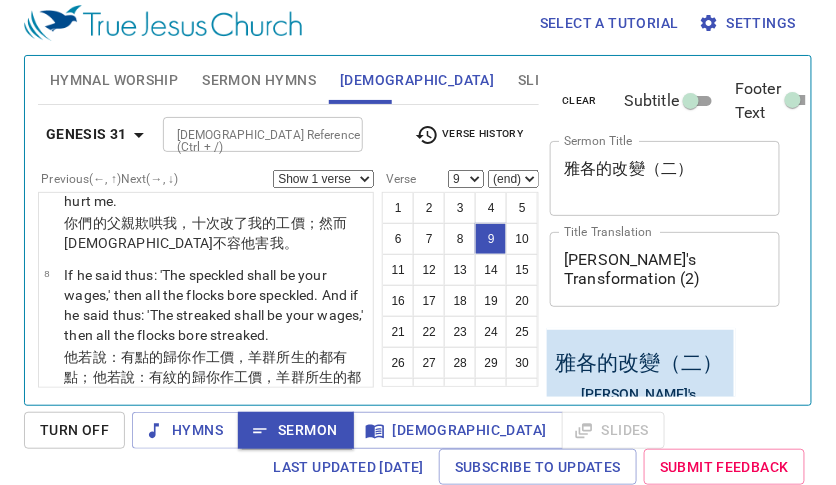 click on "Settings" at bounding box center [749, 23] 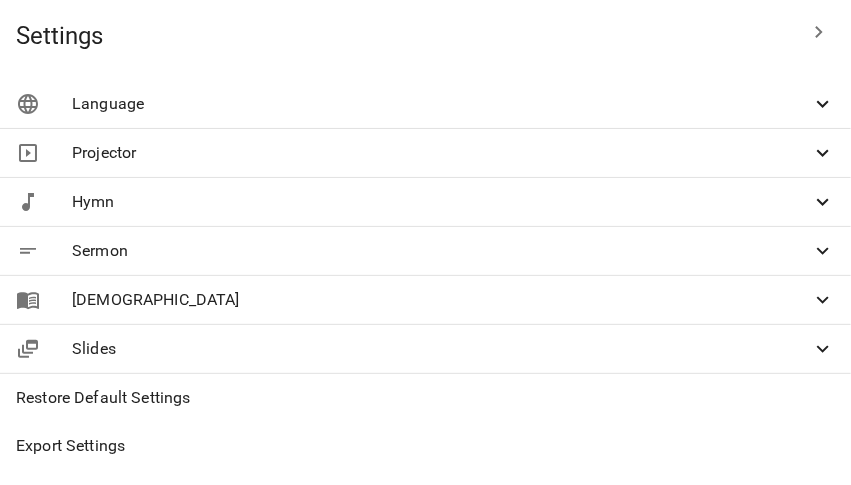 click on "Sermon" at bounding box center [441, 251] 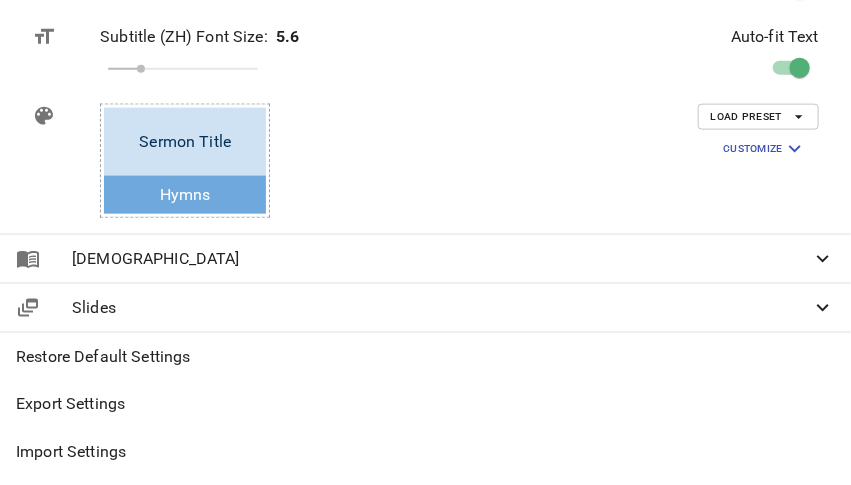 scroll, scrollTop: 636, scrollLeft: 0, axis: vertical 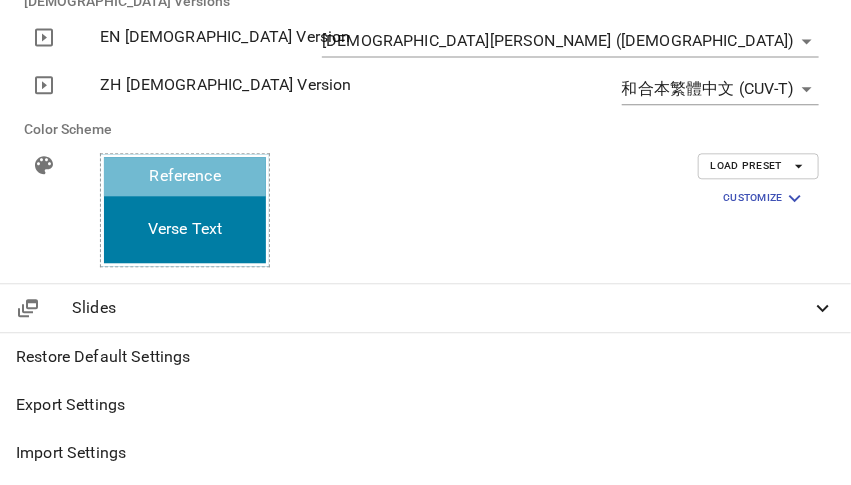 click 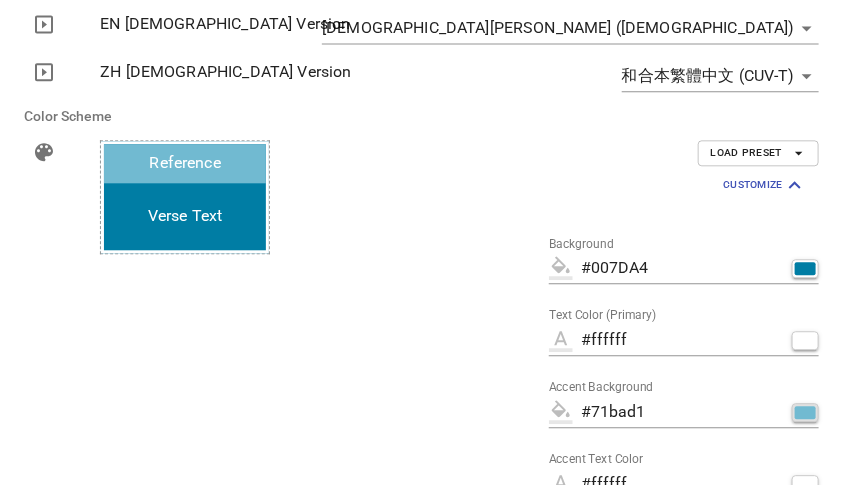 click at bounding box center [805, 412] 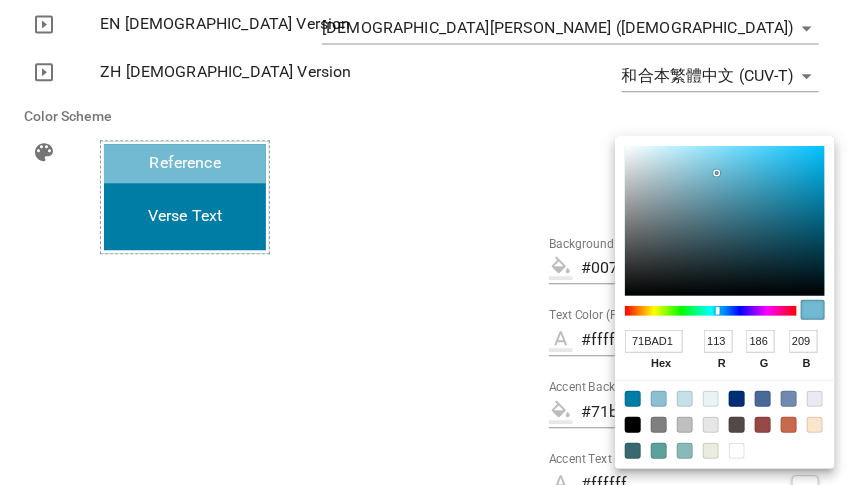 type on "#86ddf8" 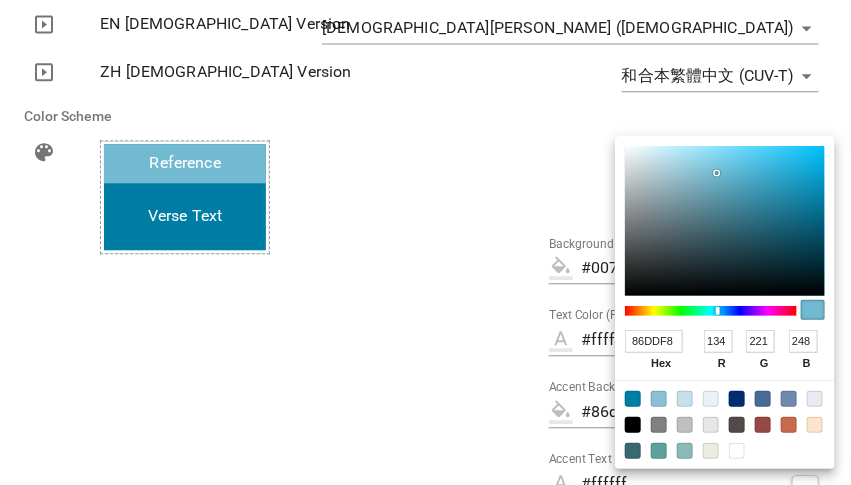 click at bounding box center [725, 221] 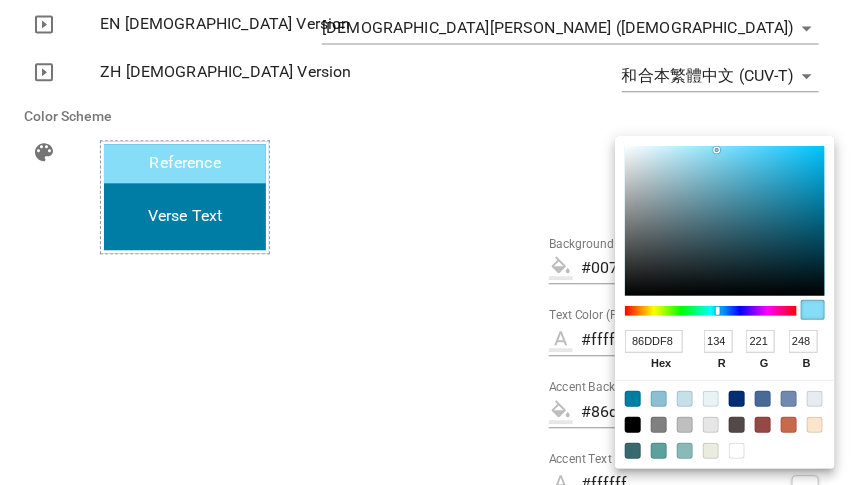 type on "#7bcae2" 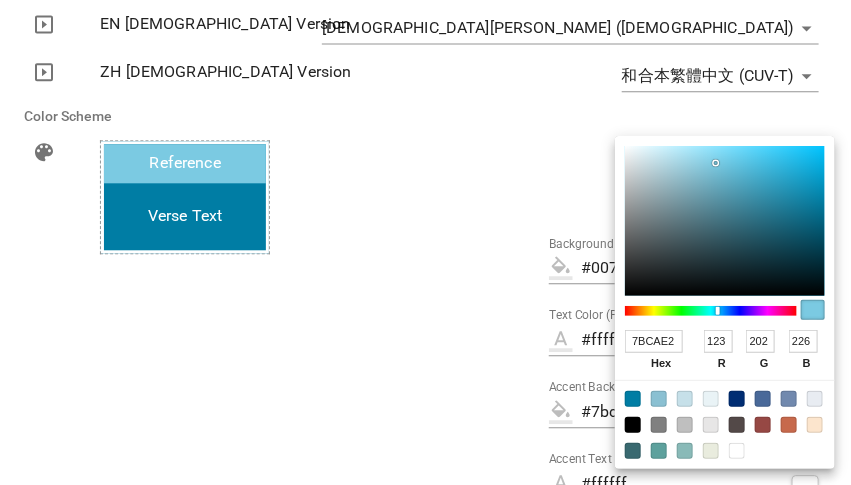 click at bounding box center (725, 221) 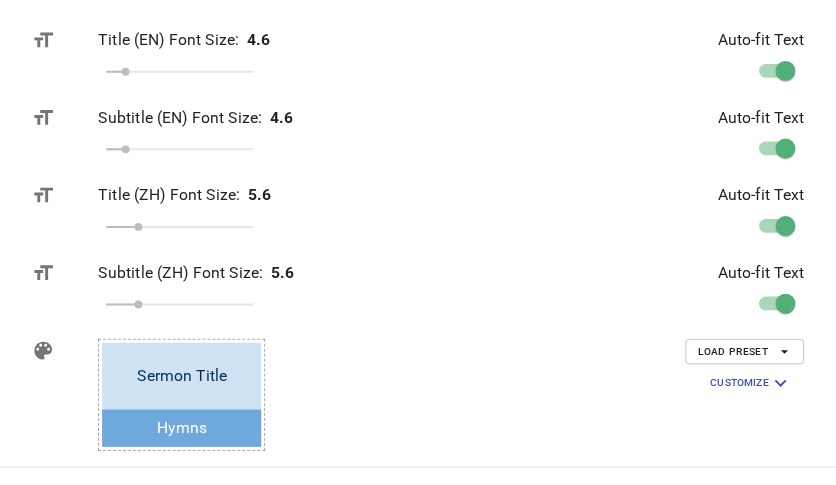 scroll, scrollTop: 0, scrollLeft: 0, axis: both 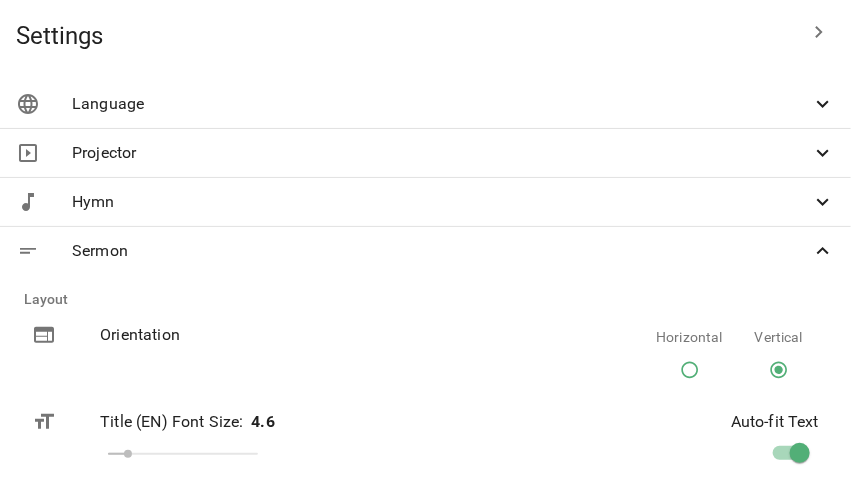 click on "Settings" at bounding box center [405, 36] 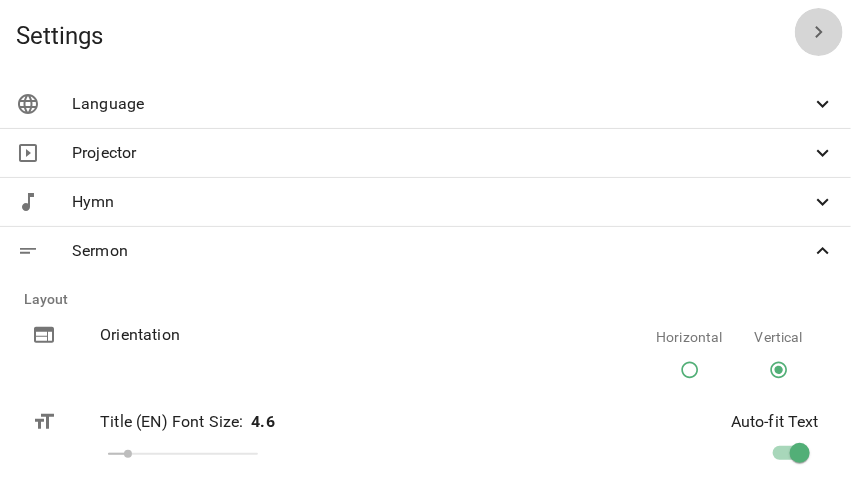 click 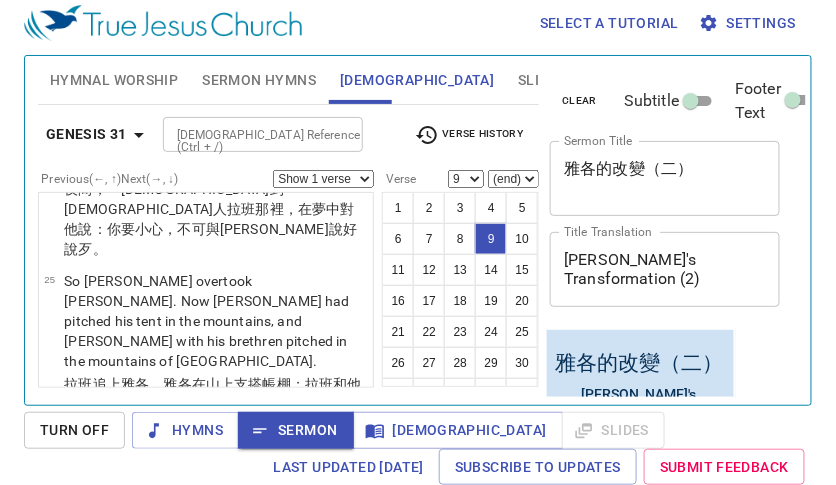 scroll, scrollTop: 3139, scrollLeft: 0, axis: vertical 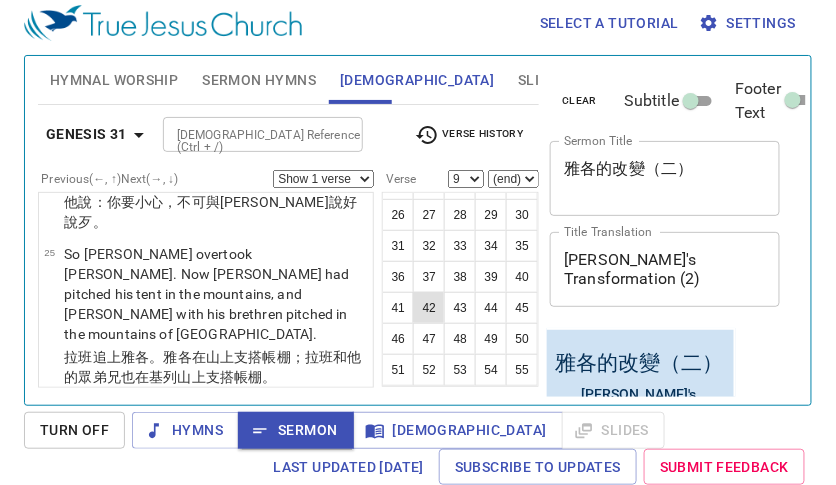 click on "42" at bounding box center (429, 308) 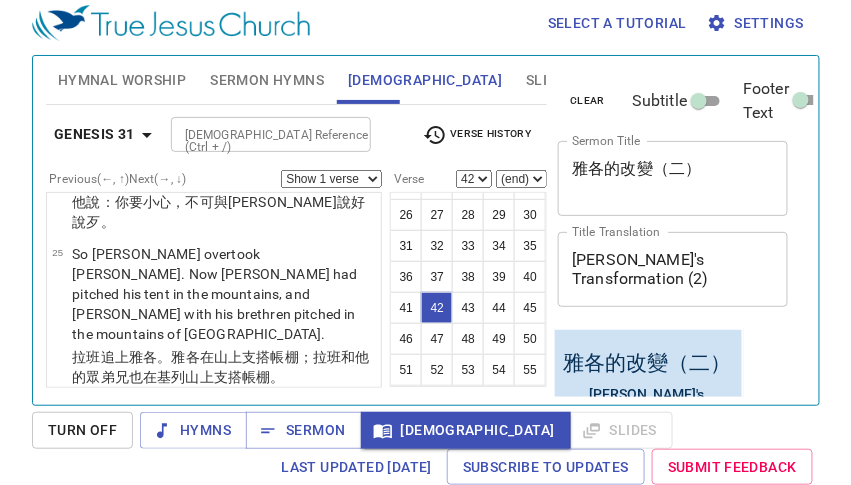 scroll, scrollTop: 5294, scrollLeft: 0, axis: vertical 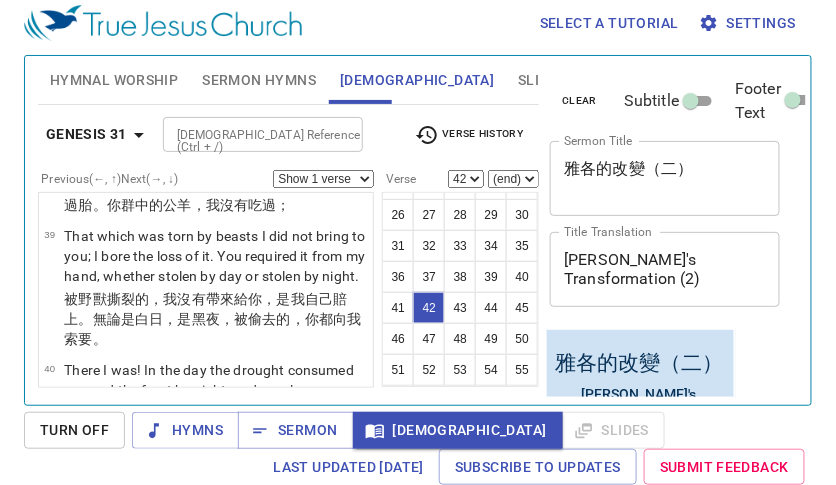 click on "Settings" at bounding box center (749, 23) 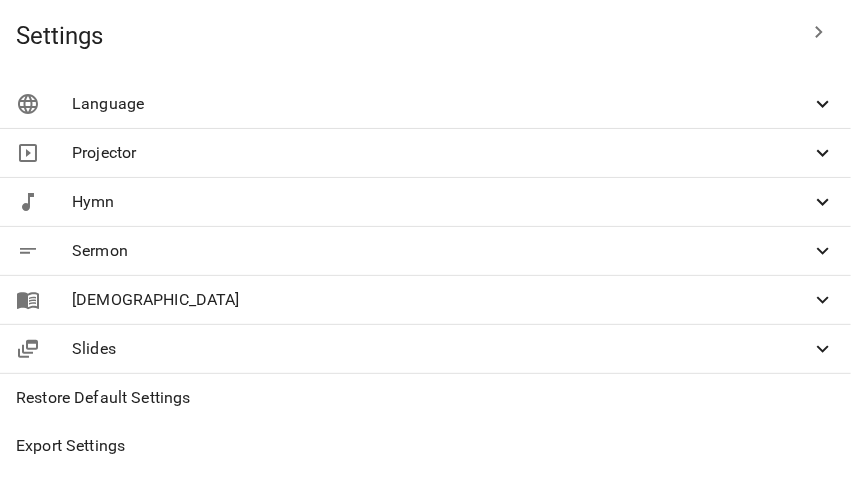 click on "[DEMOGRAPHIC_DATA]" at bounding box center [441, 300] 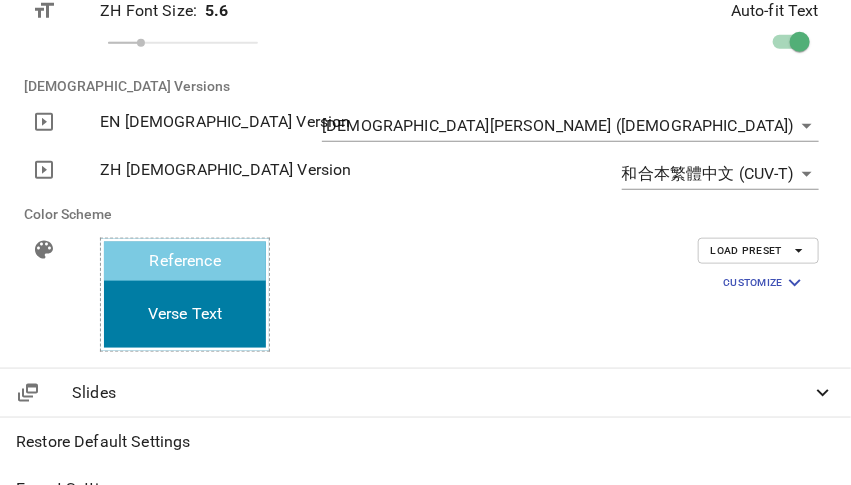 scroll, scrollTop: 600, scrollLeft: 0, axis: vertical 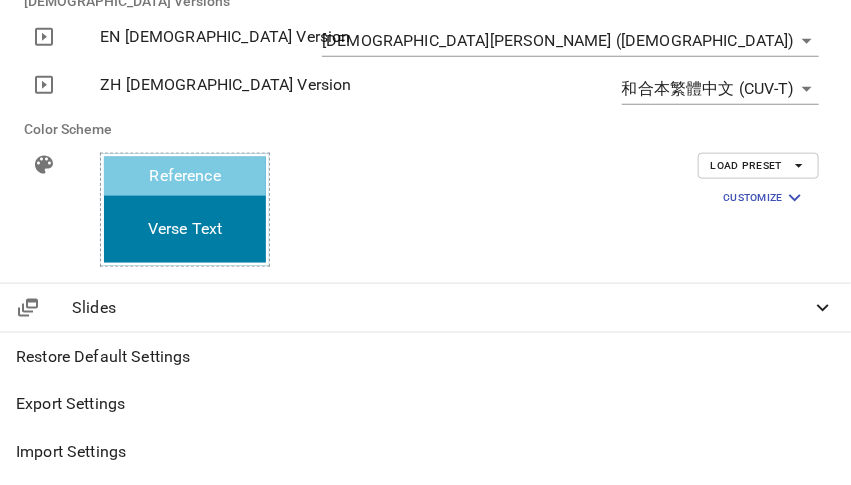 click on "Customize" at bounding box center (765, 198) 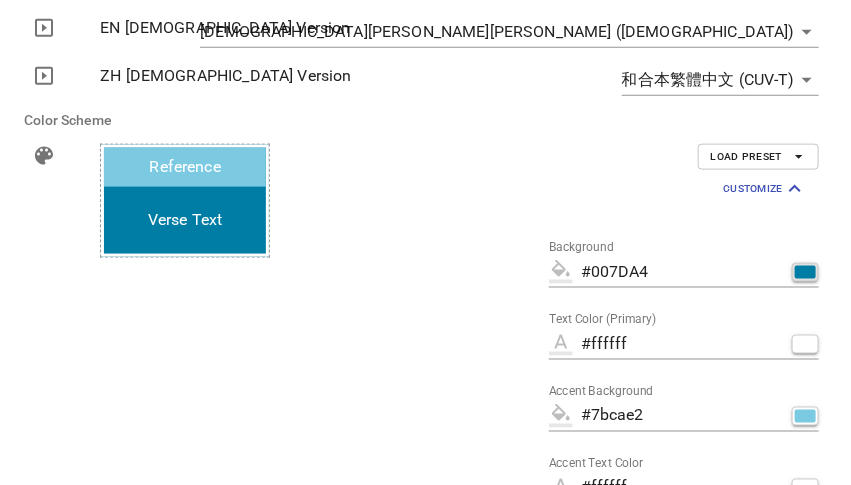 click 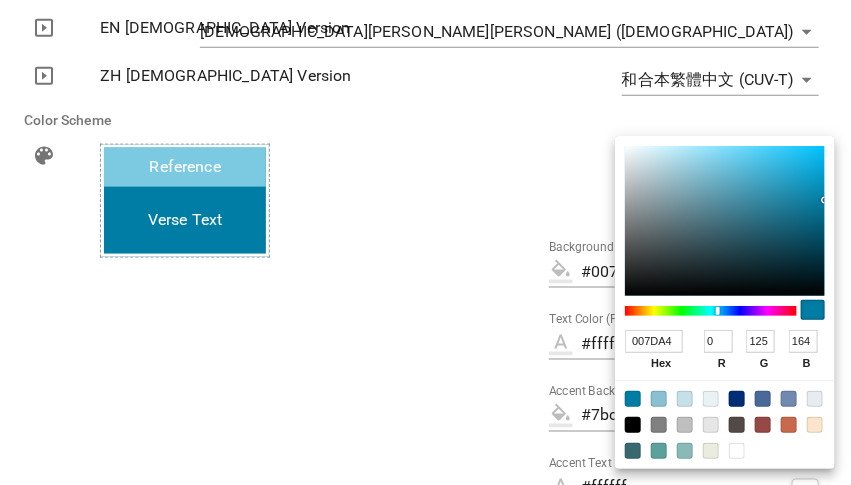 type on "#067294" 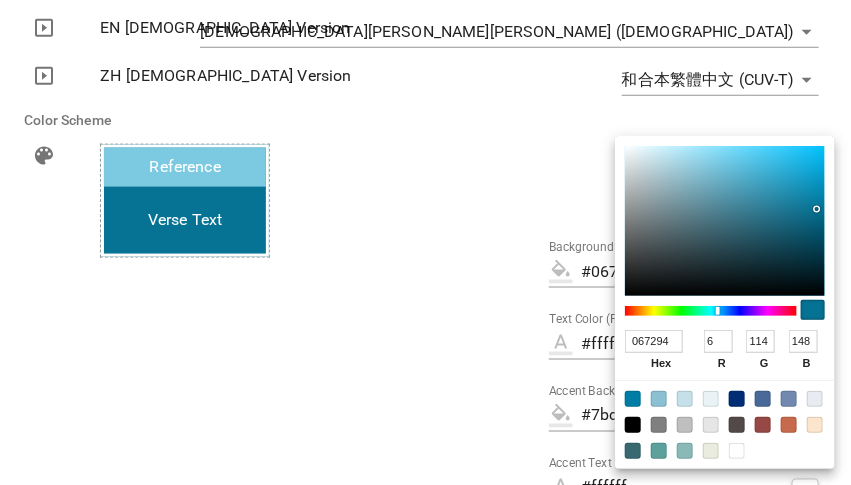click 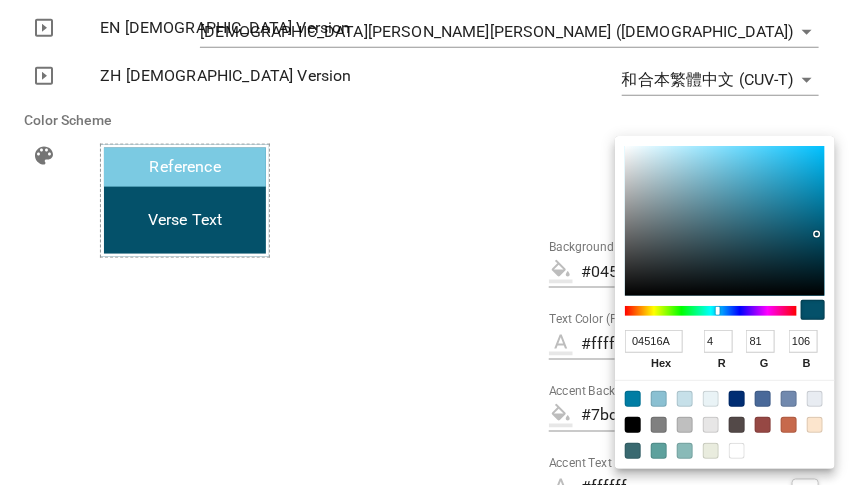 click 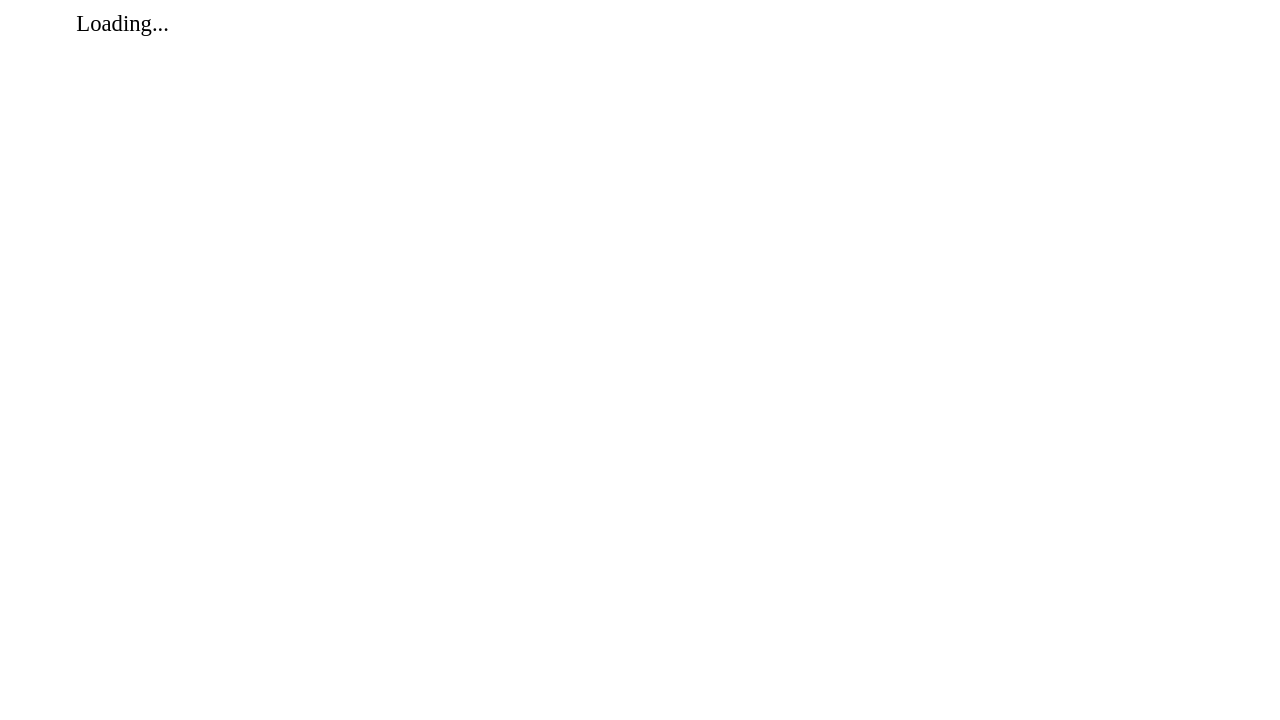 scroll, scrollTop: 0, scrollLeft: 0, axis: both 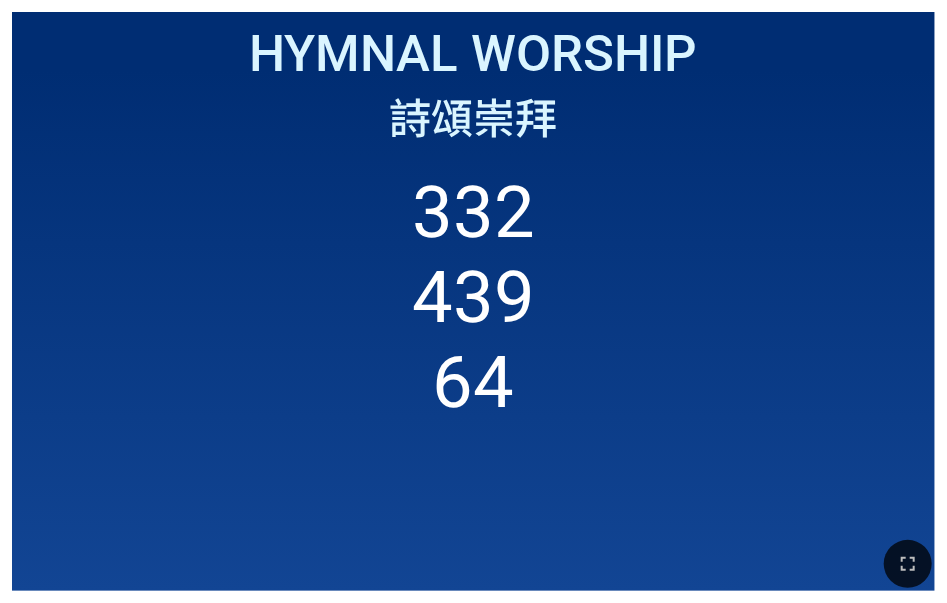 drag, startPoint x: 912, startPoint y: 545, endPoint x: 1126, endPoint y: 609, distance: 223.36517 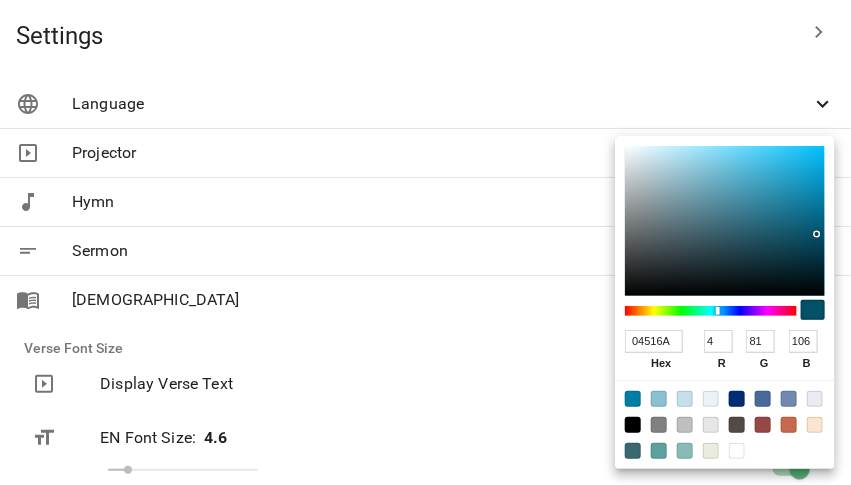 scroll, scrollTop: 0, scrollLeft: 0, axis: both 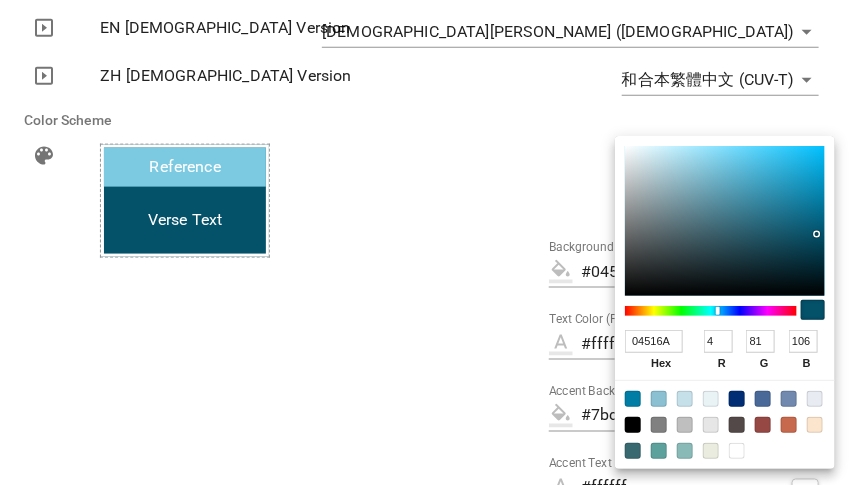 click at bounding box center [425, 242] 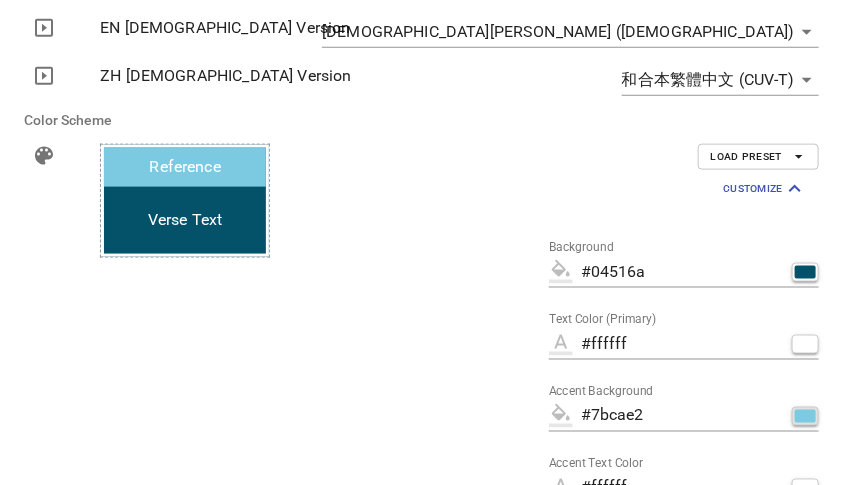 click at bounding box center [805, 416] 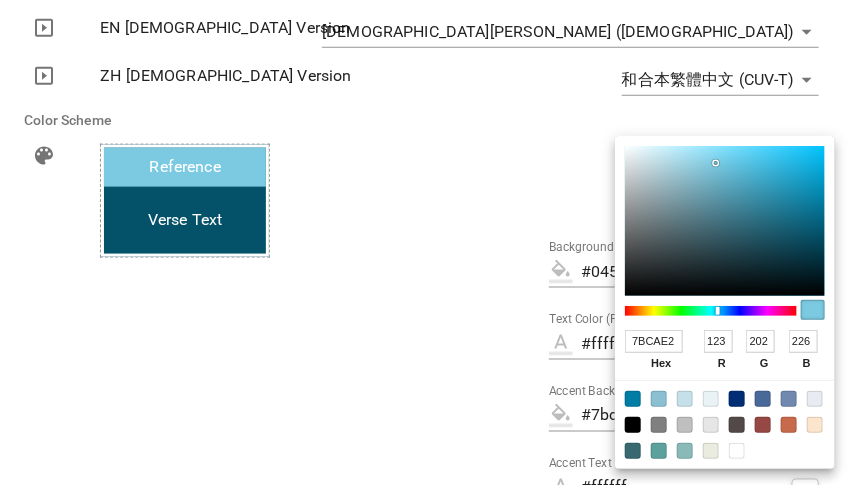 click at bounding box center (425, 242) 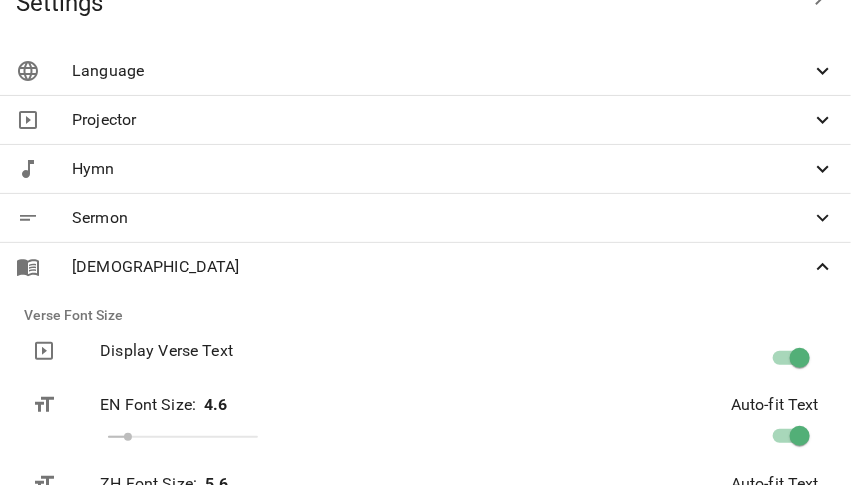 scroll, scrollTop: 0, scrollLeft: 0, axis: both 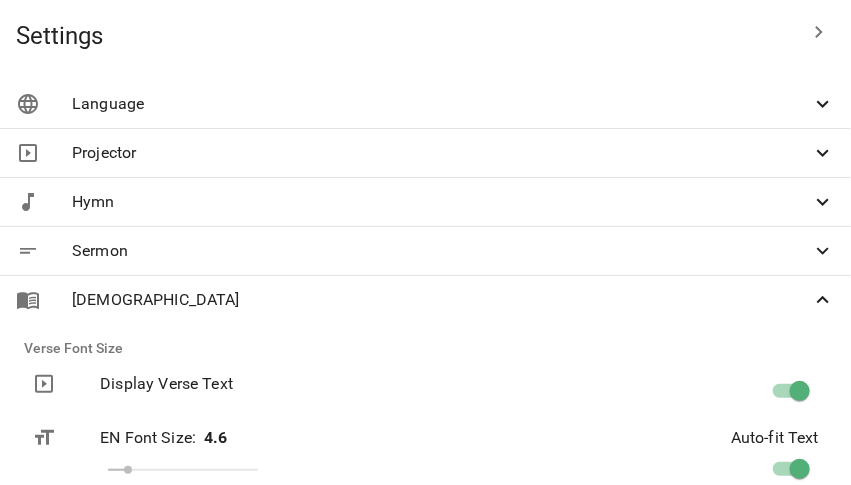 click 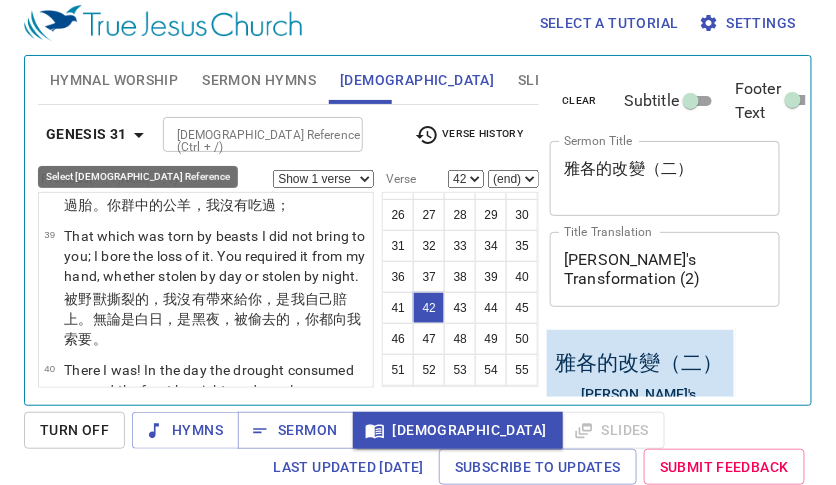 click 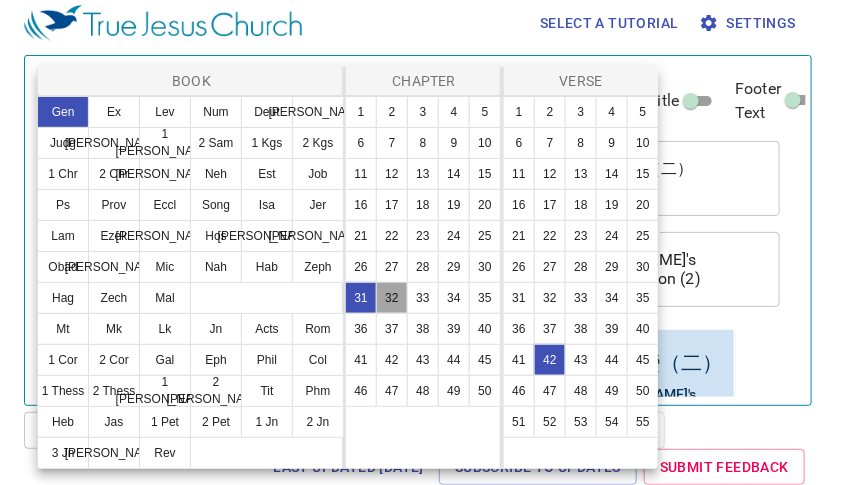 click on "32" at bounding box center [392, 298] 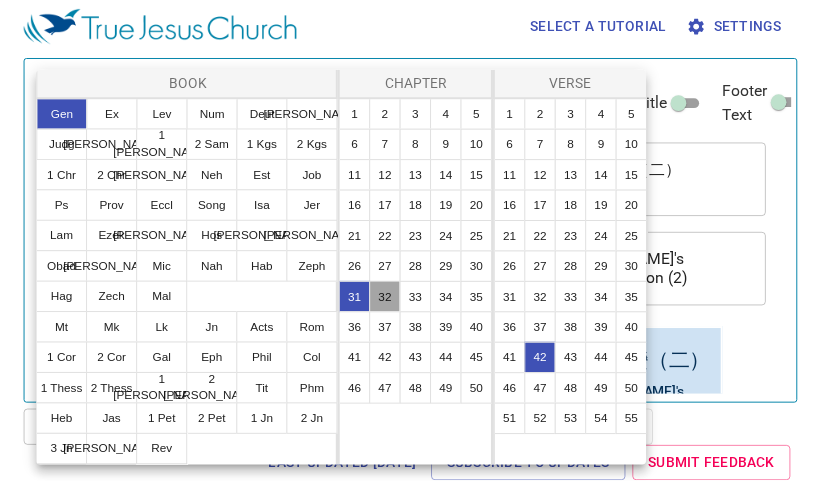 scroll, scrollTop: 53, scrollLeft: 0, axis: vertical 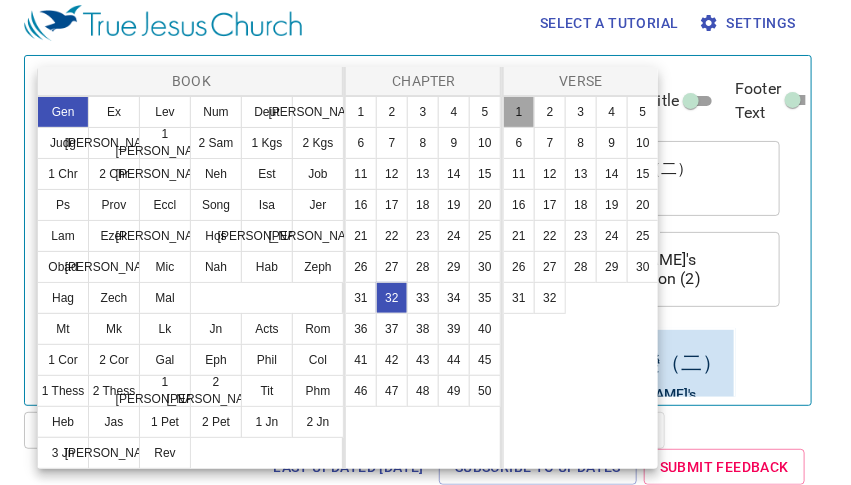 click on "1" at bounding box center (519, 112) 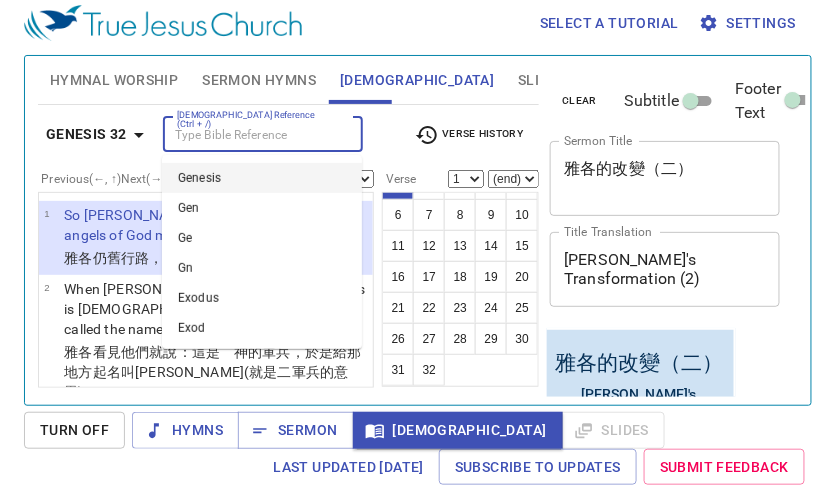 click on "[DEMOGRAPHIC_DATA] Reference (Ctrl + /)" at bounding box center (246, 134) 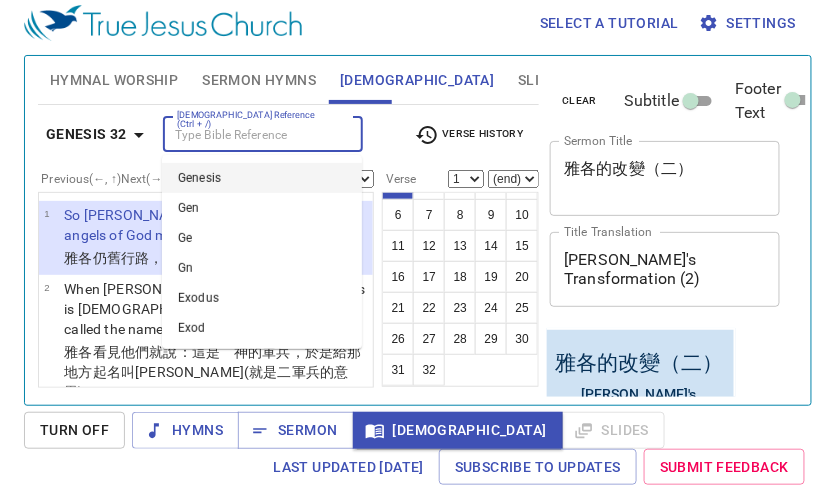 click on "Select a tutorial Settings" at bounding box center [414, 23] 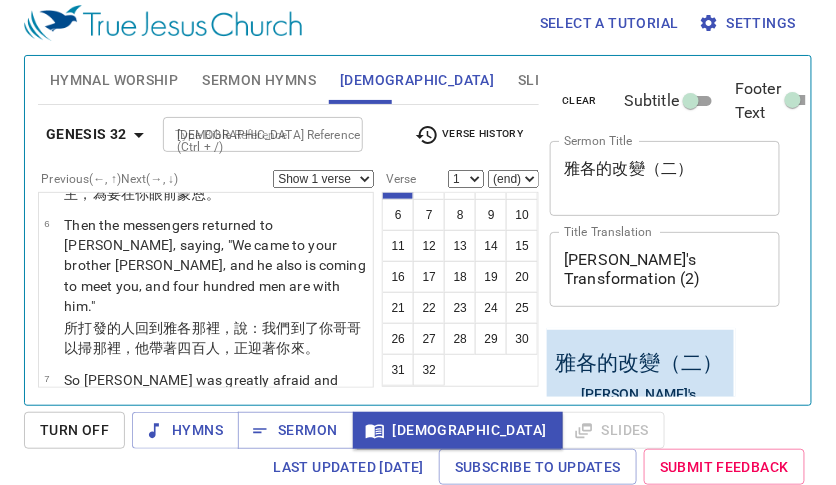 scroll, scrollTop: 500, scrollLeft: 0, axis: vertical 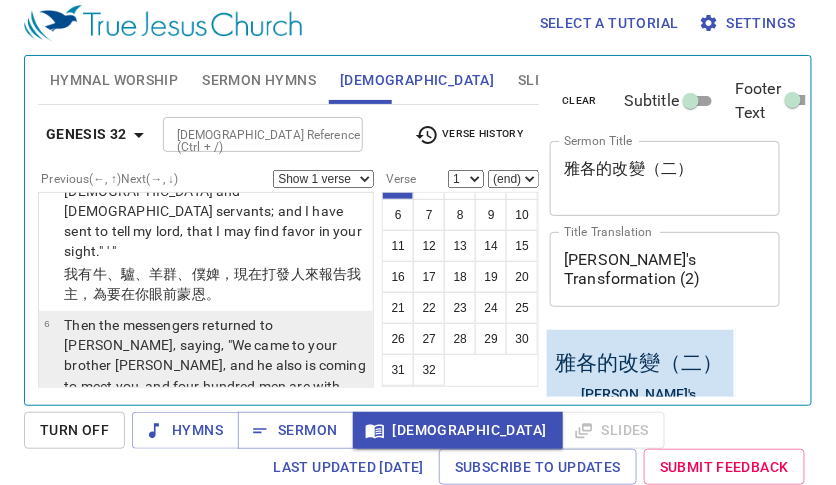 click on "所打發的人 回到 雅各 那裡，說 ：我們到了 你哥哥 以掃 那裡，他帶著四百 人 ，正迎著你 來 。" at bounding box center (215, 438) 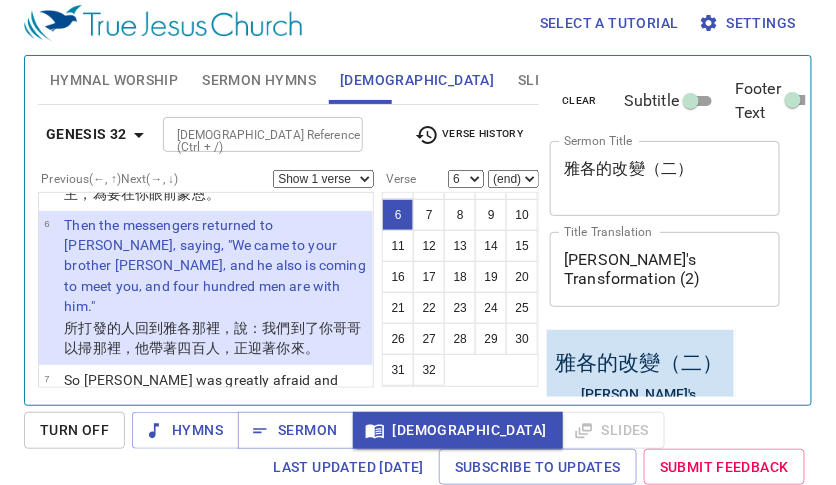 scroll, scrollTop: 700, scrollLeft: 0, axis: vertical 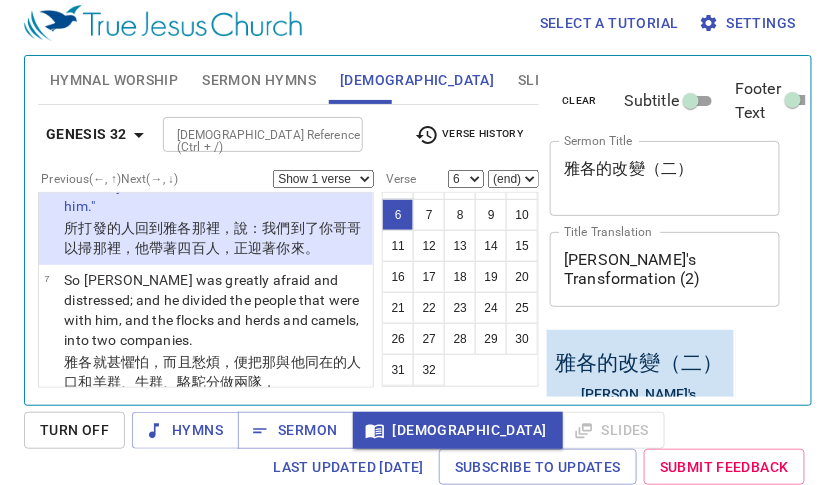 click on "Show 1 verse Show 2 verses Show 3 verses Show 4 verses Show 5 verses" at bounding box center [323, 179] 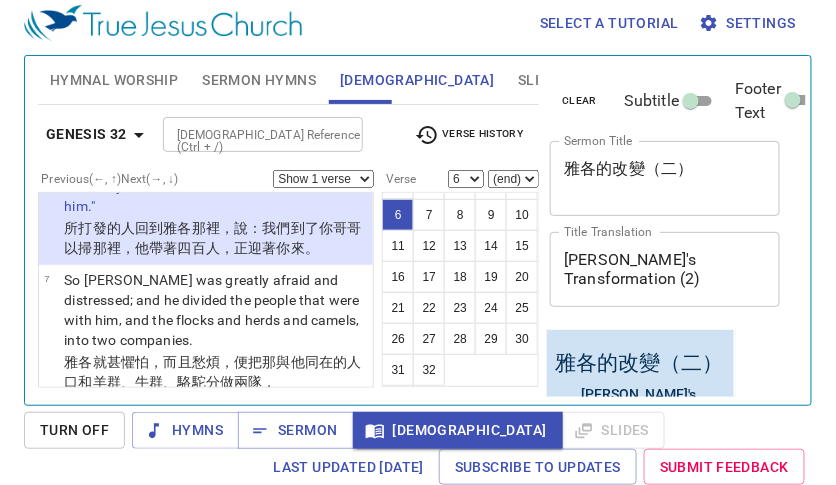 select on "2" 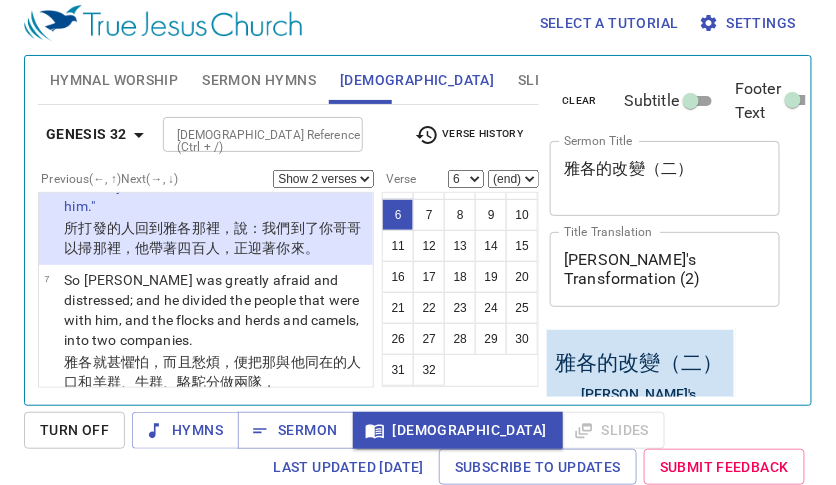 click on "Show 1 verse Show 2 verses Show 3 verses Show 4 verses Show 5 verses" at bounding box center [323, 179] 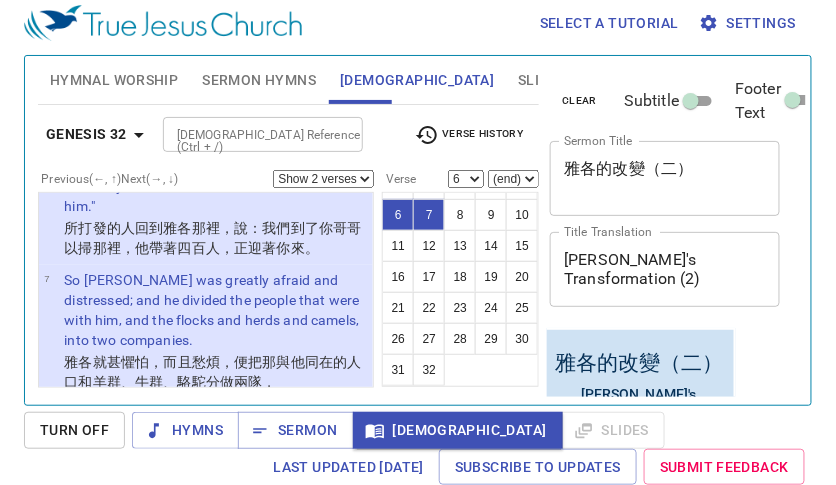 scroll, scrollTop: 800, scrollLeft: 0, axis: vertical 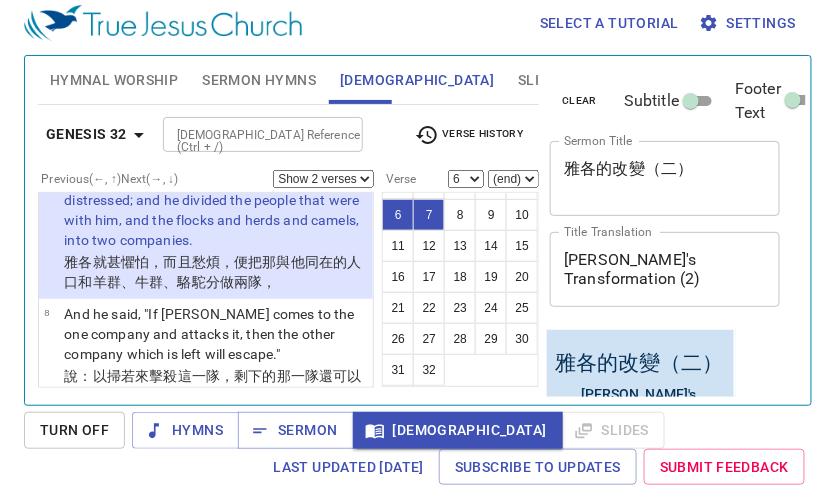 click on "Show 1 verse Show 2 verses Show 3 verses Show 4 verses Show 5 verses" at bounding box center (323, 179) 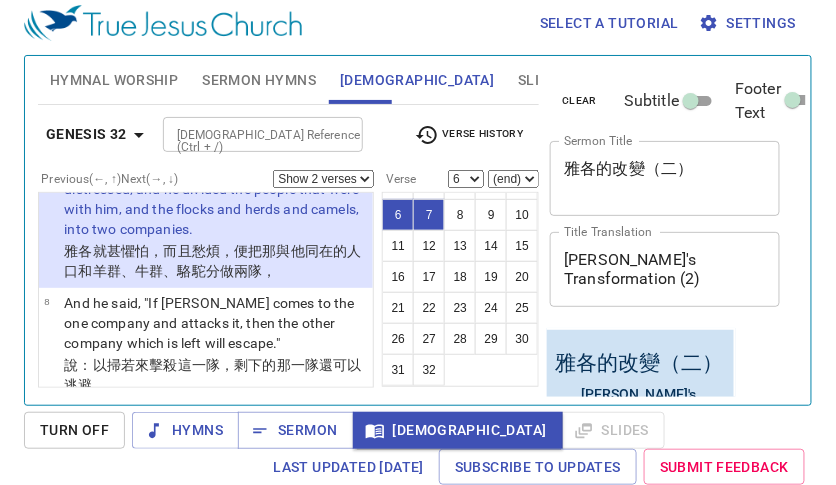 scroll, scrollTop: 700, scrollLeft: 0, axis: vertical 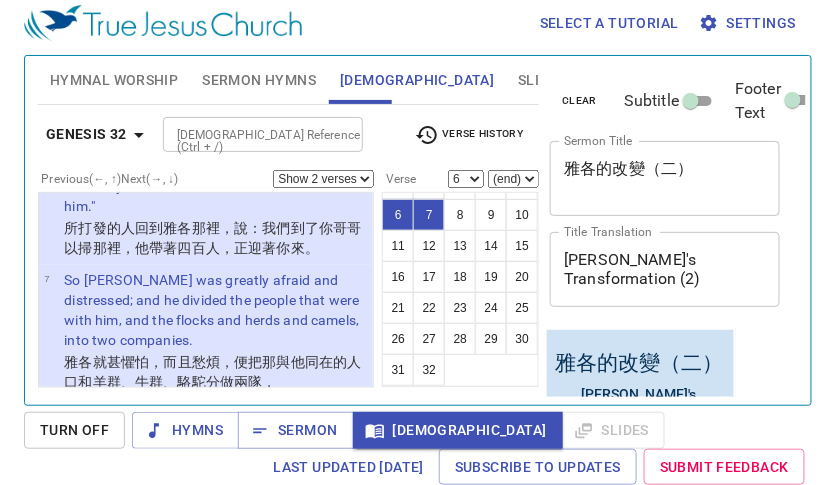click on "And he said, "If [PERSON_NAME] comes to the one company and attacks it, then the other company which is left will escape."" at bounding box center [215, 434] 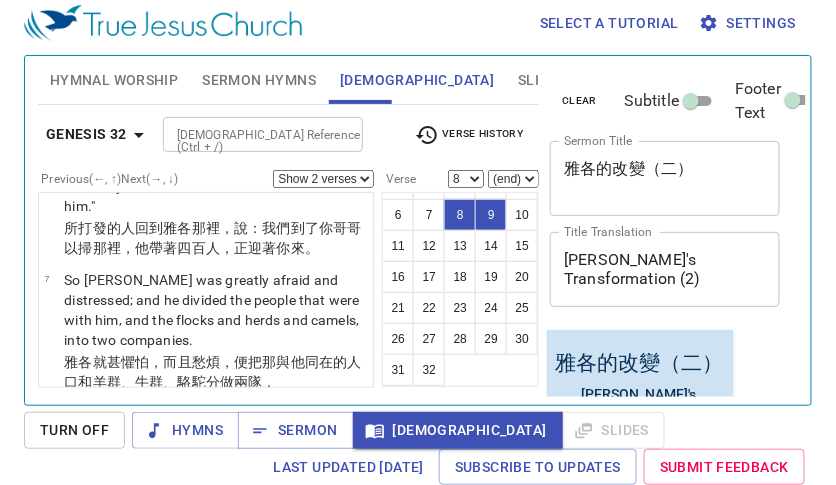 scroll, scrollTop: 785, scrollLeft: 0, axis: vertical 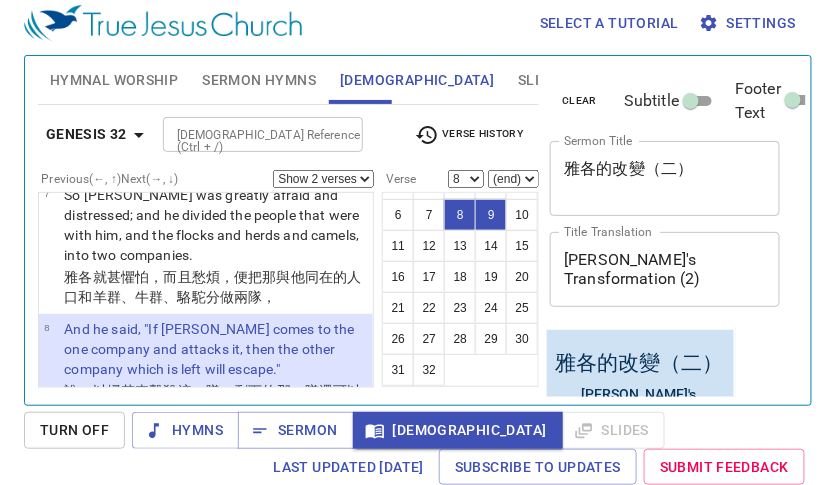 click on "Show 1 verse Show 2 verses Show 3 verses Show 4 verses Show 5 verses" at bounding box center [323, 179] 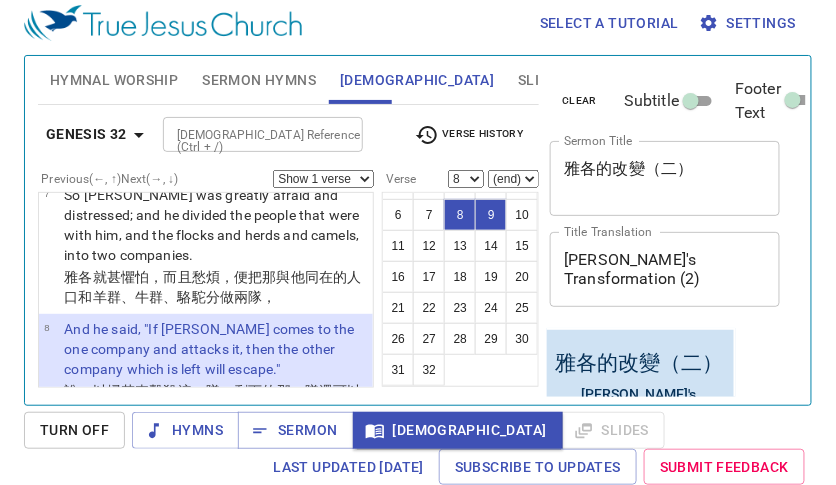 click on "Show 1 verse Show 2 verses Show 3 verses Show 4 verses Show 5 verses" at bounding box center (323, 179) 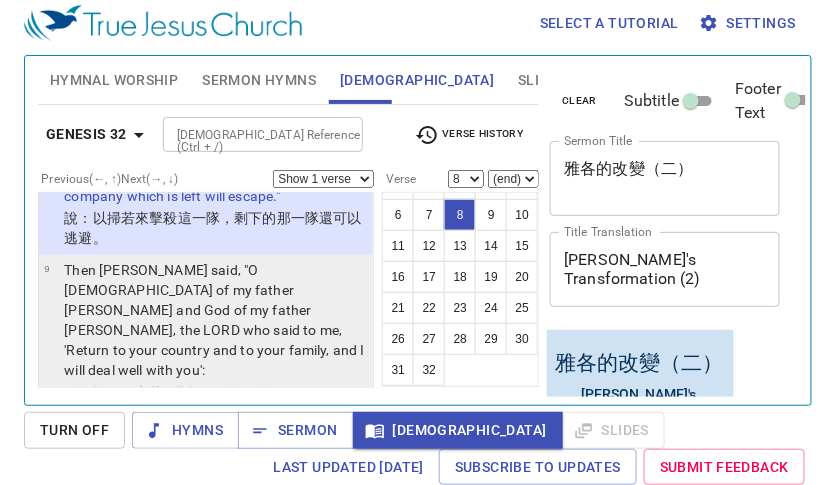scroll, scrollTop: 985, scrollLeft: 0, axis: vertical 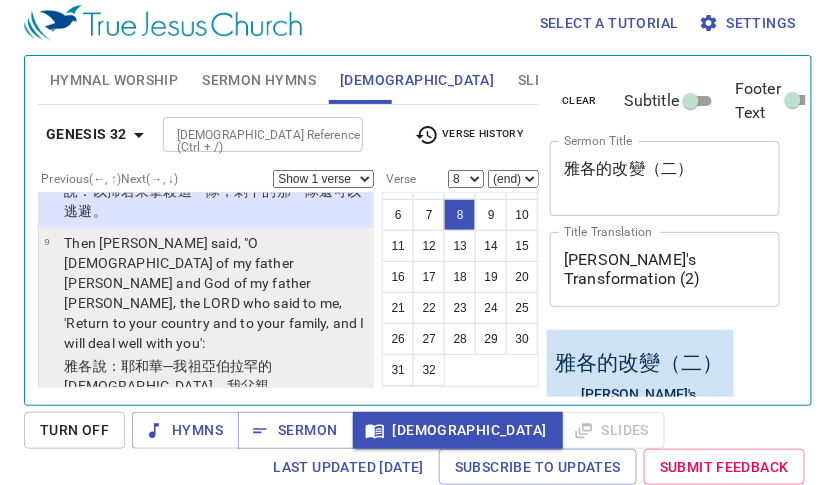 click on "雅各 說 ：耶和華 ─我祖 亞伯拉罕 的　神 ，我父親 以撒 的　神 阿，你曾對我說 ：回 你本地 本族 去，我要厚待 你。" at bounding box center (215, 406) 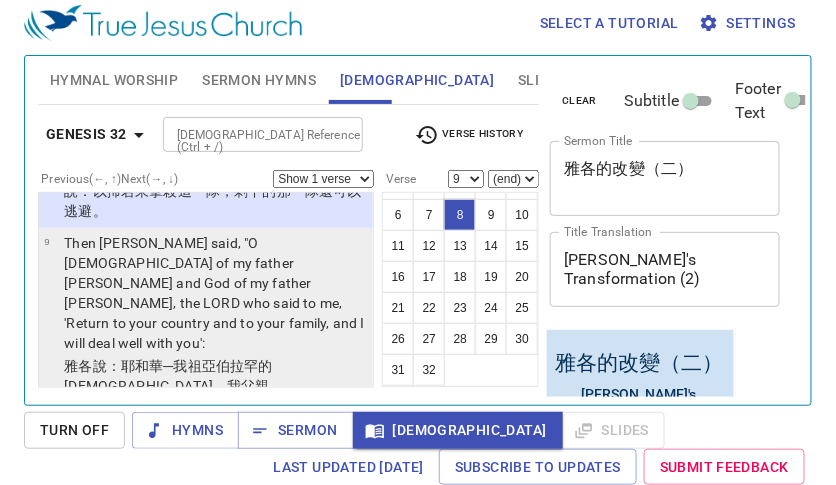 scroll, scrollTop: 929, scrollLeft: 0, axis: vertical 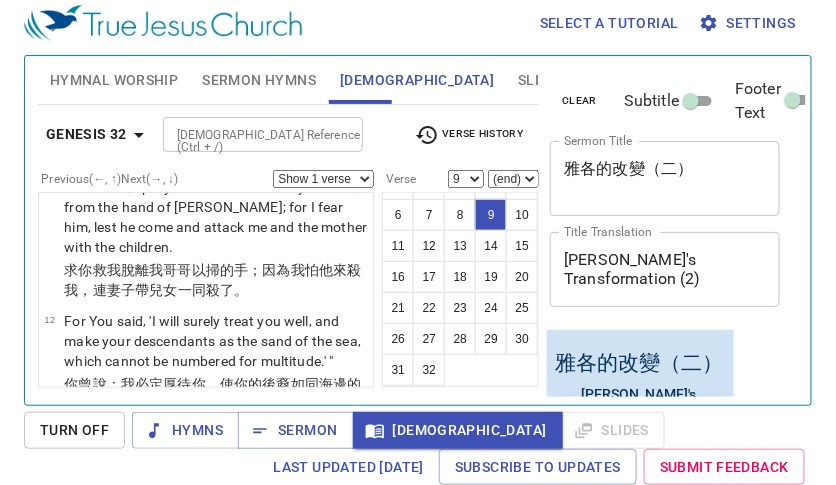 click on "。" at bounding box center [185, 404] 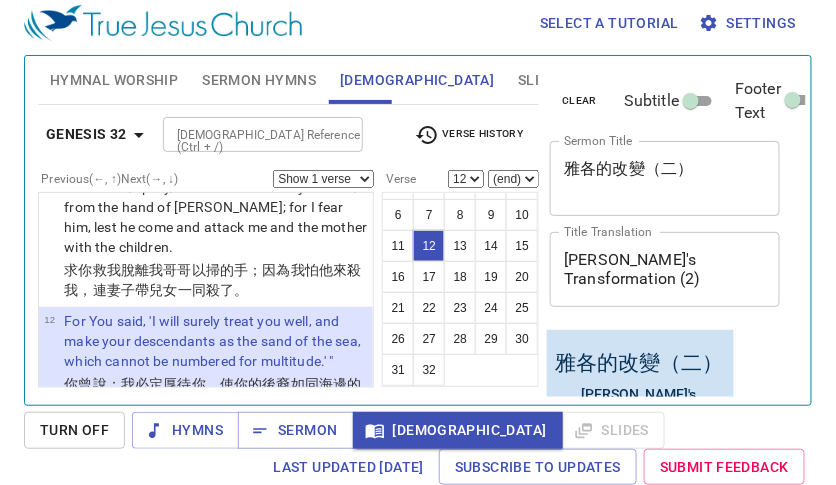 scroll, scrollTop: 1392, scrollLeft: 0, axis: vertical 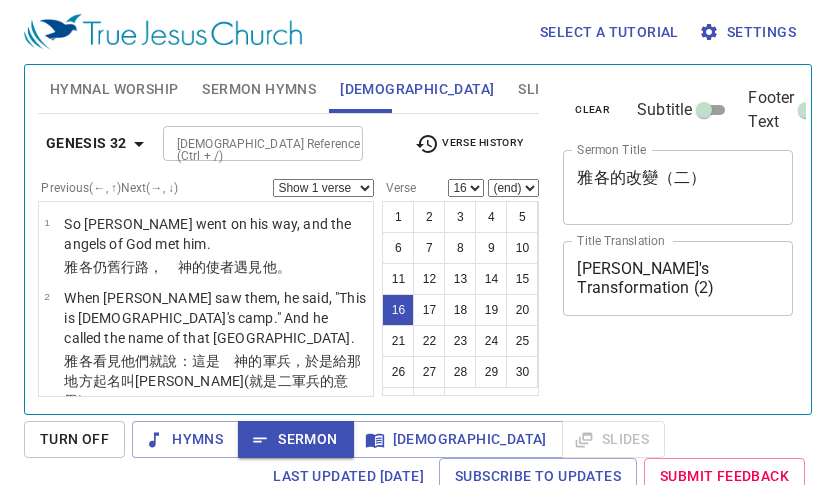 select on "16" 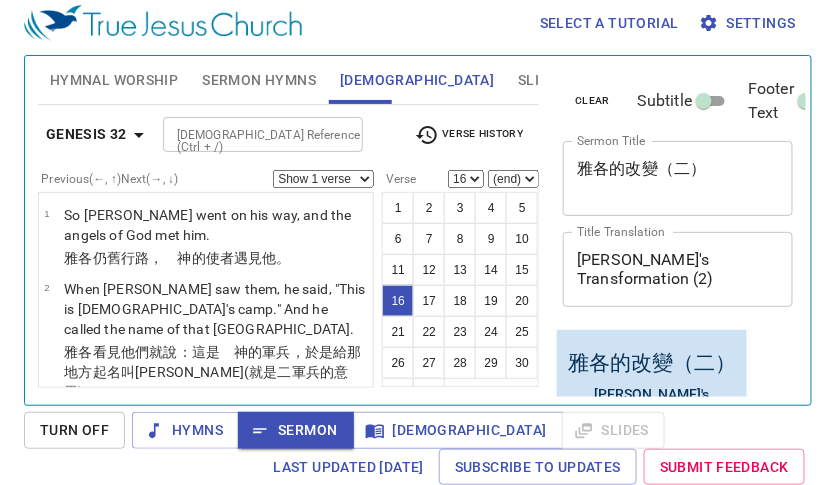scroll, scrollTop: 9, scrollLeft: 0, axis: vertical 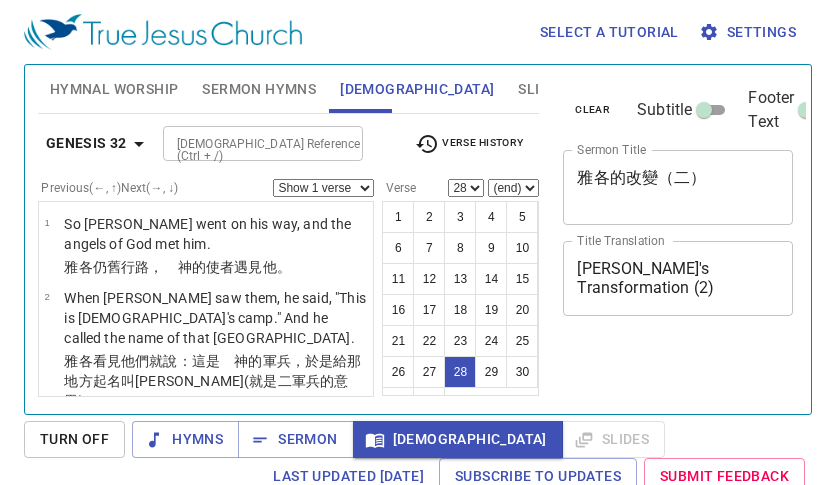 select on "28" 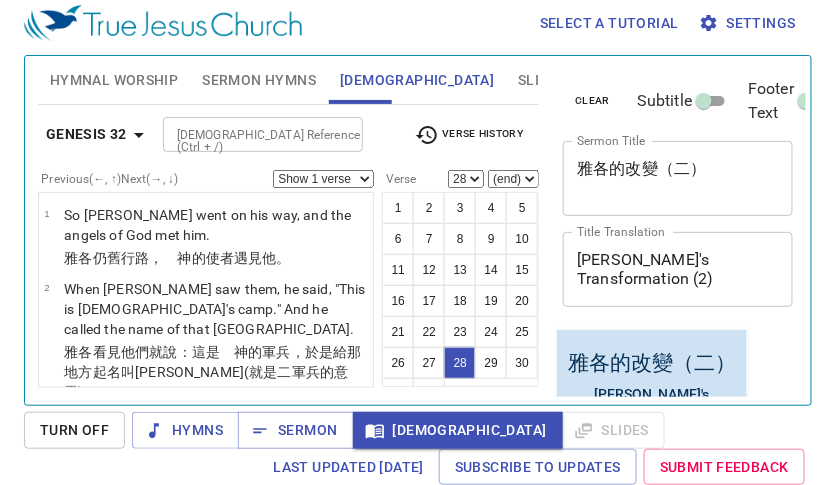 scroll, scrollTop: 9, scrollLeft: 0, axis: vertical 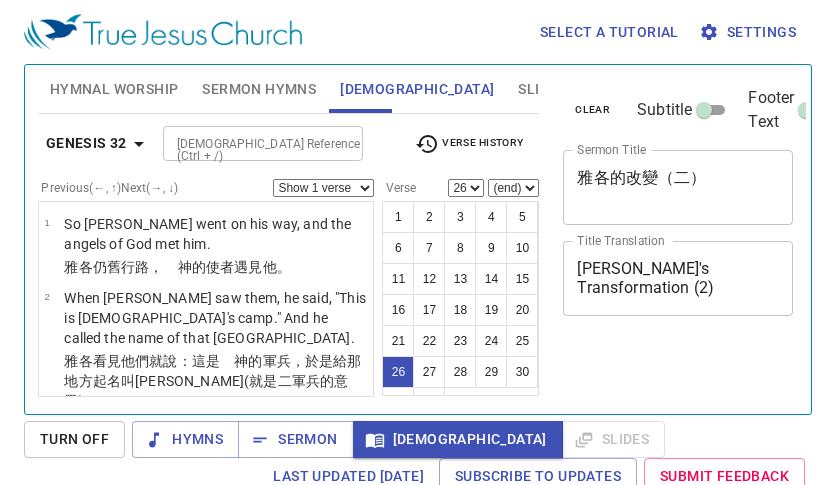 select on "26" 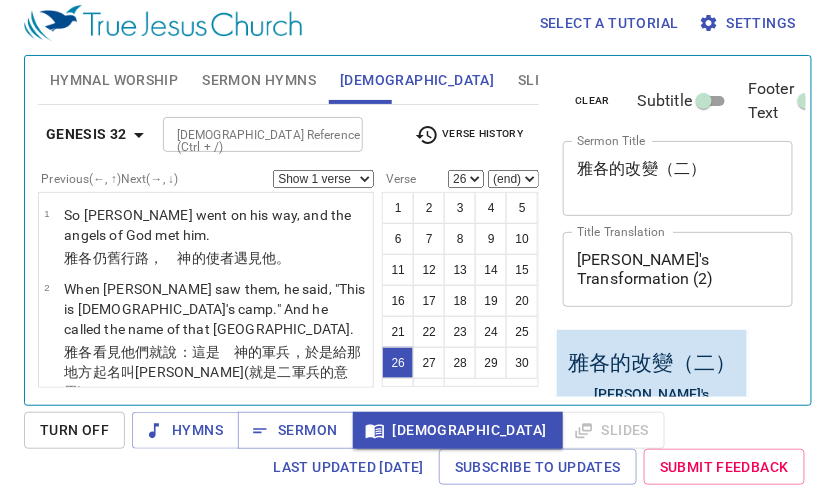 scroll, scrollTop: 9, scrollLeft: 0, axis: vertical 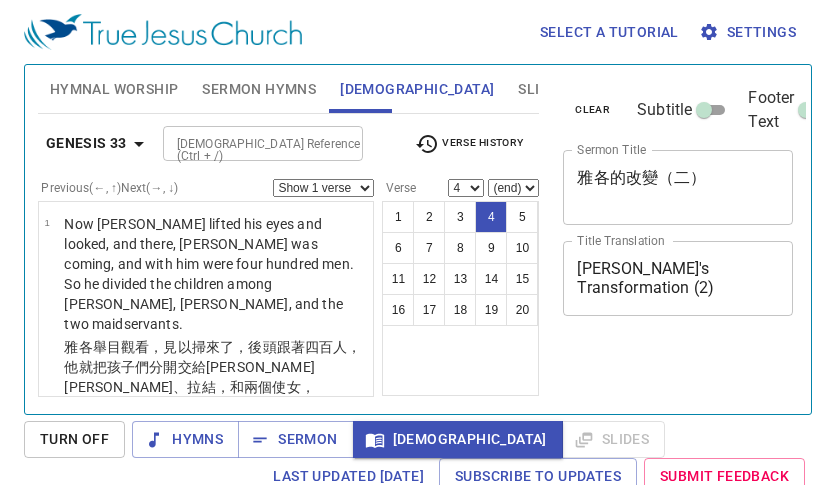 select on "4" 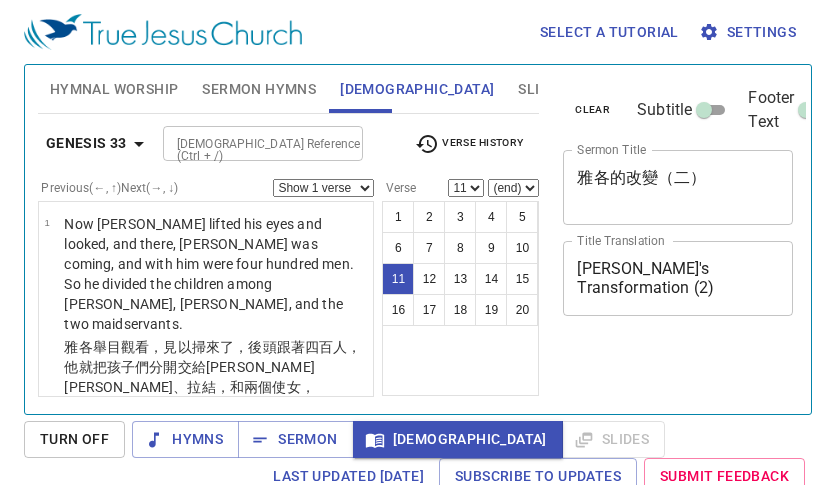 select on "11" 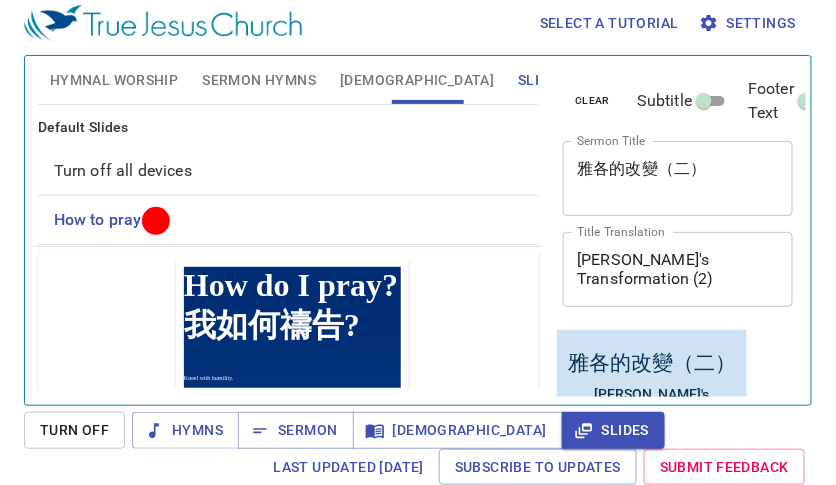 scroll, scrollTop: 9, scrollLeft: 0, axis: vertical 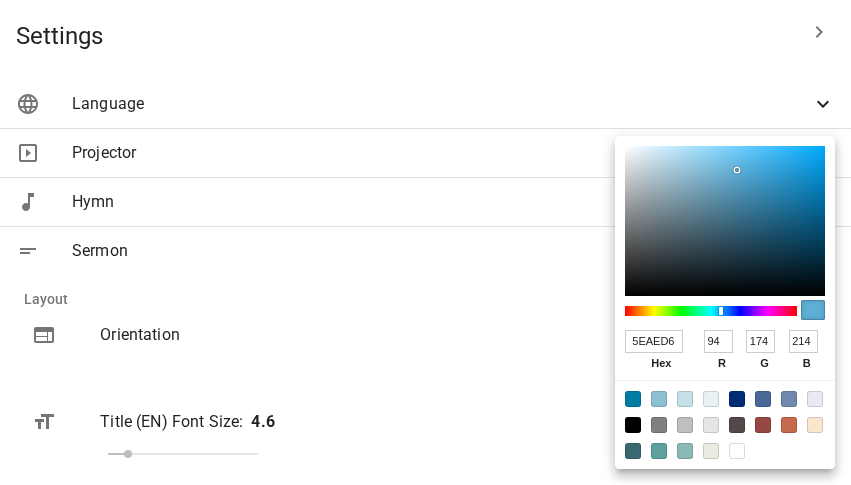 select on "11" 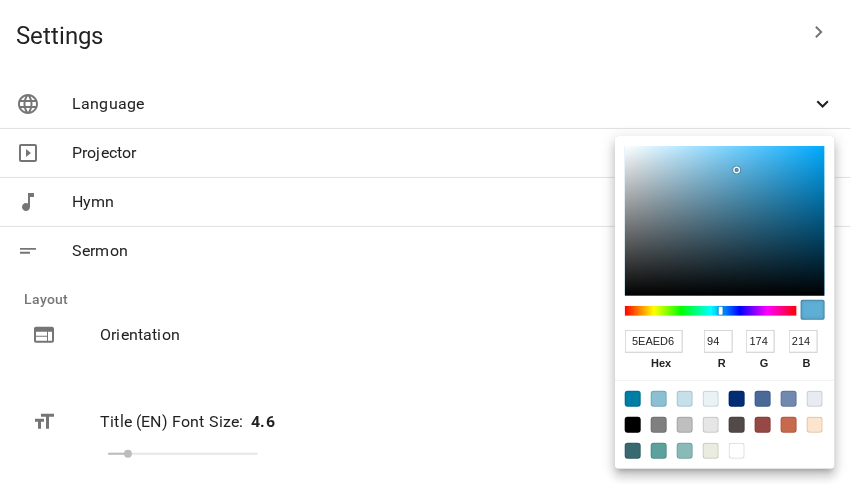 click at bounding box center [425, 242] 